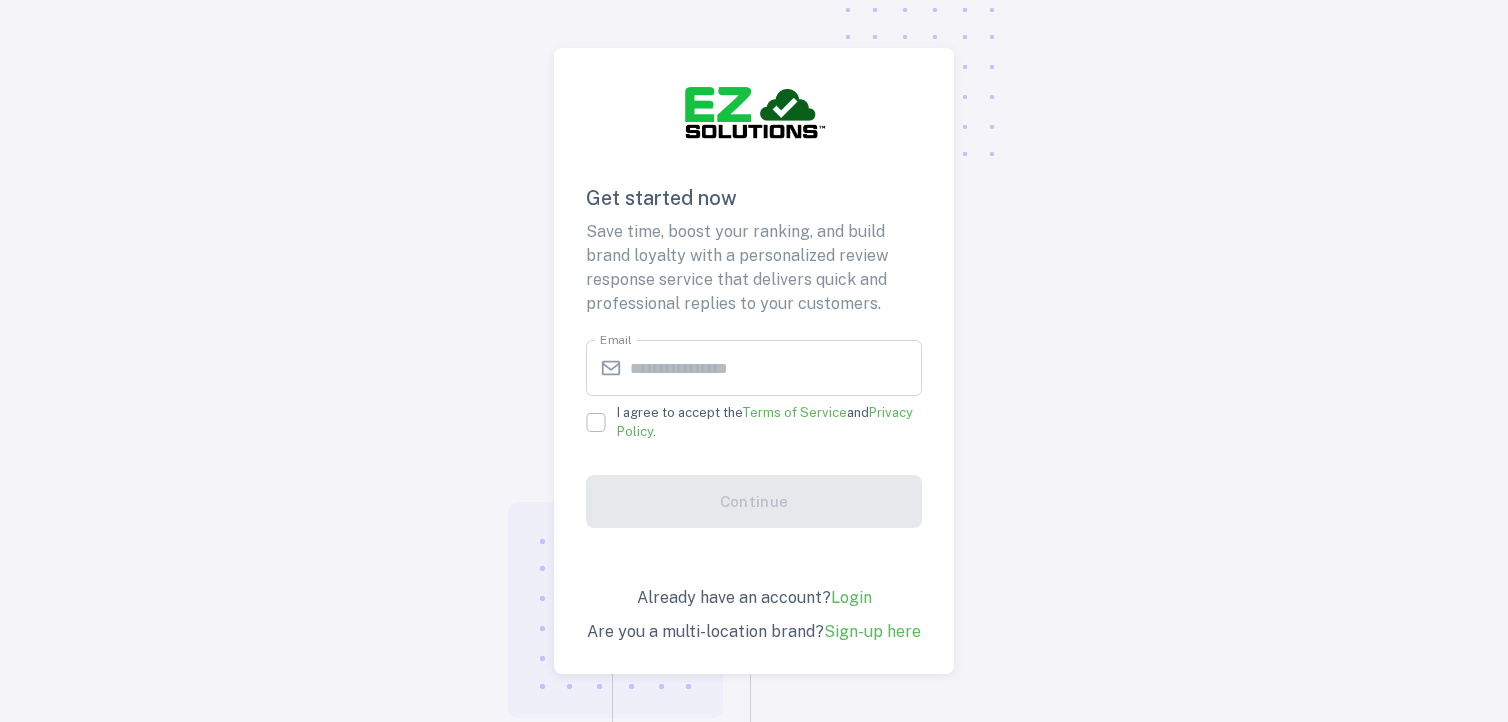 scroll, scrollTop: 0, scrollLeft: 0, axis: both 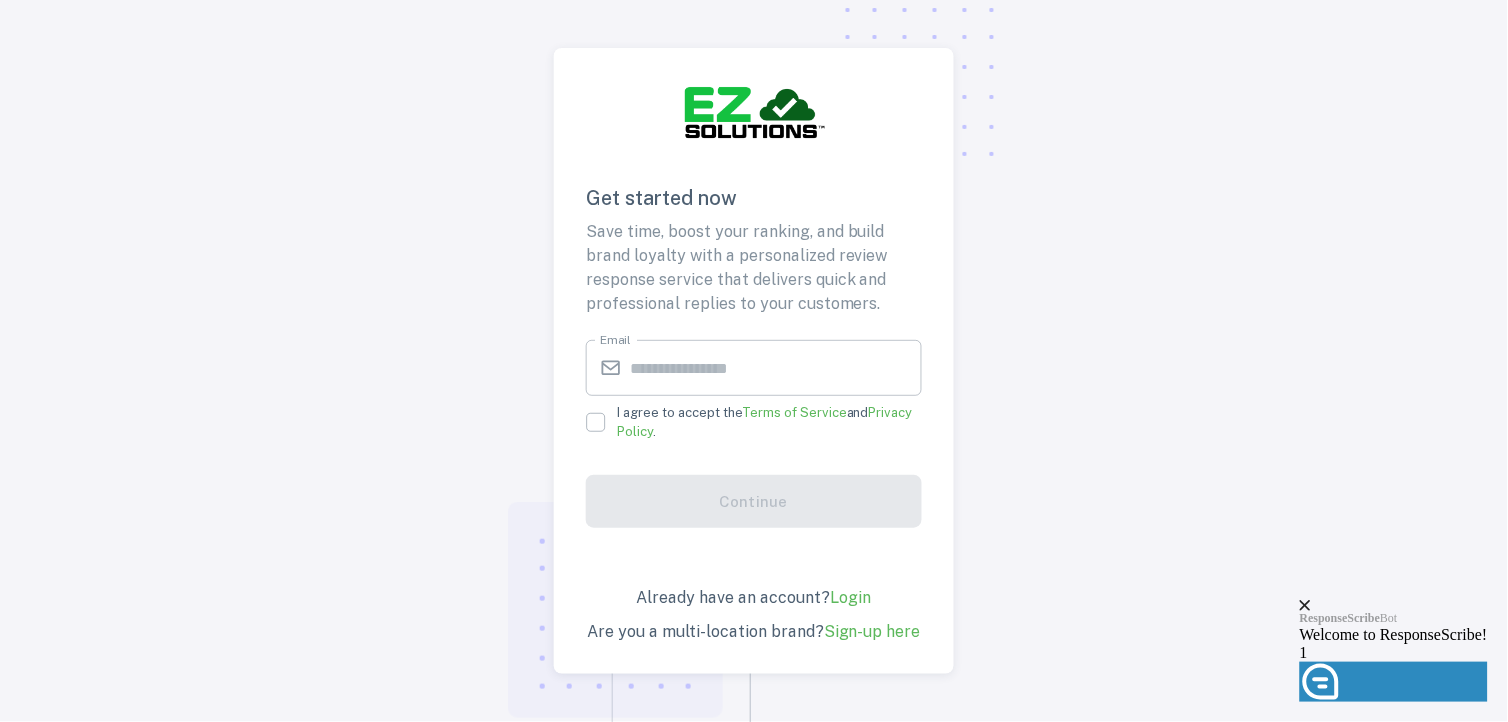 click on "Email" at bounding box center (776, 368) 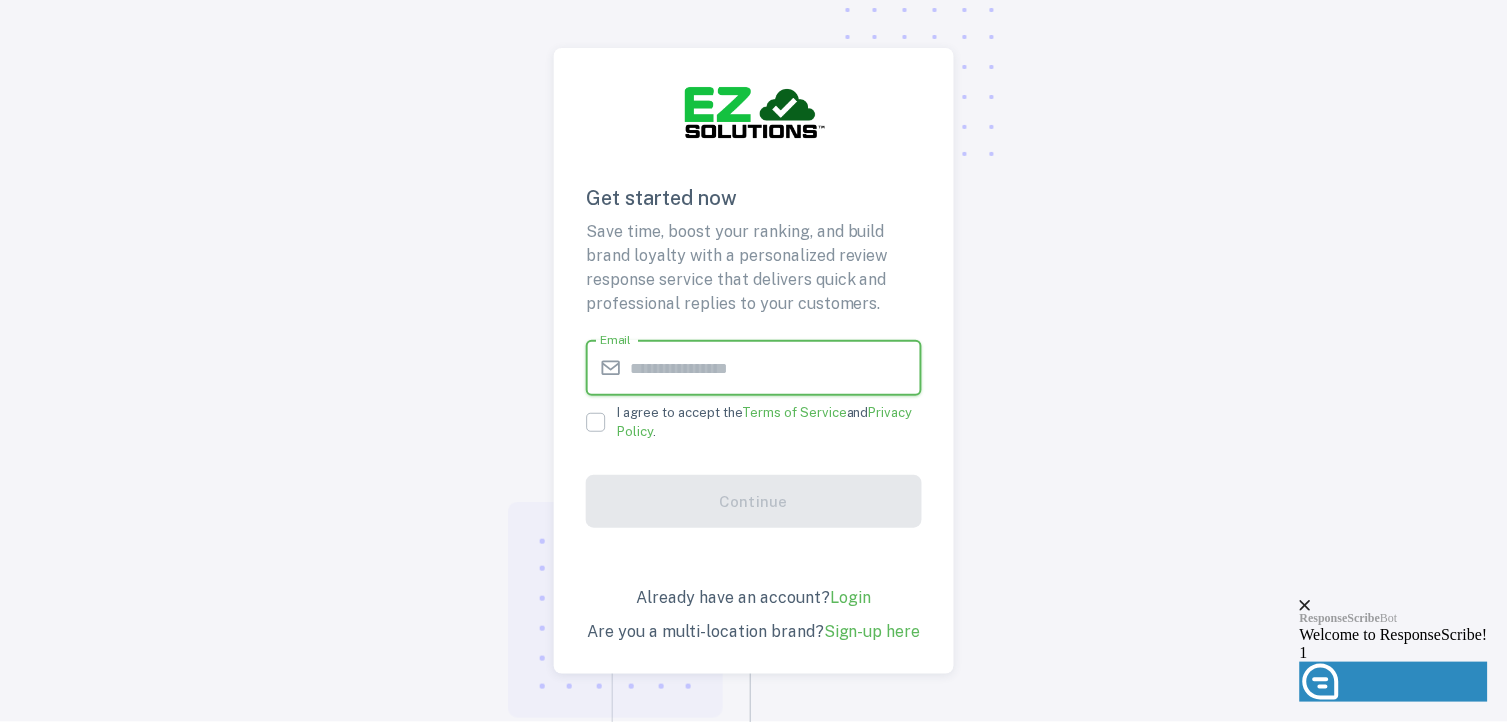 type on "**********" 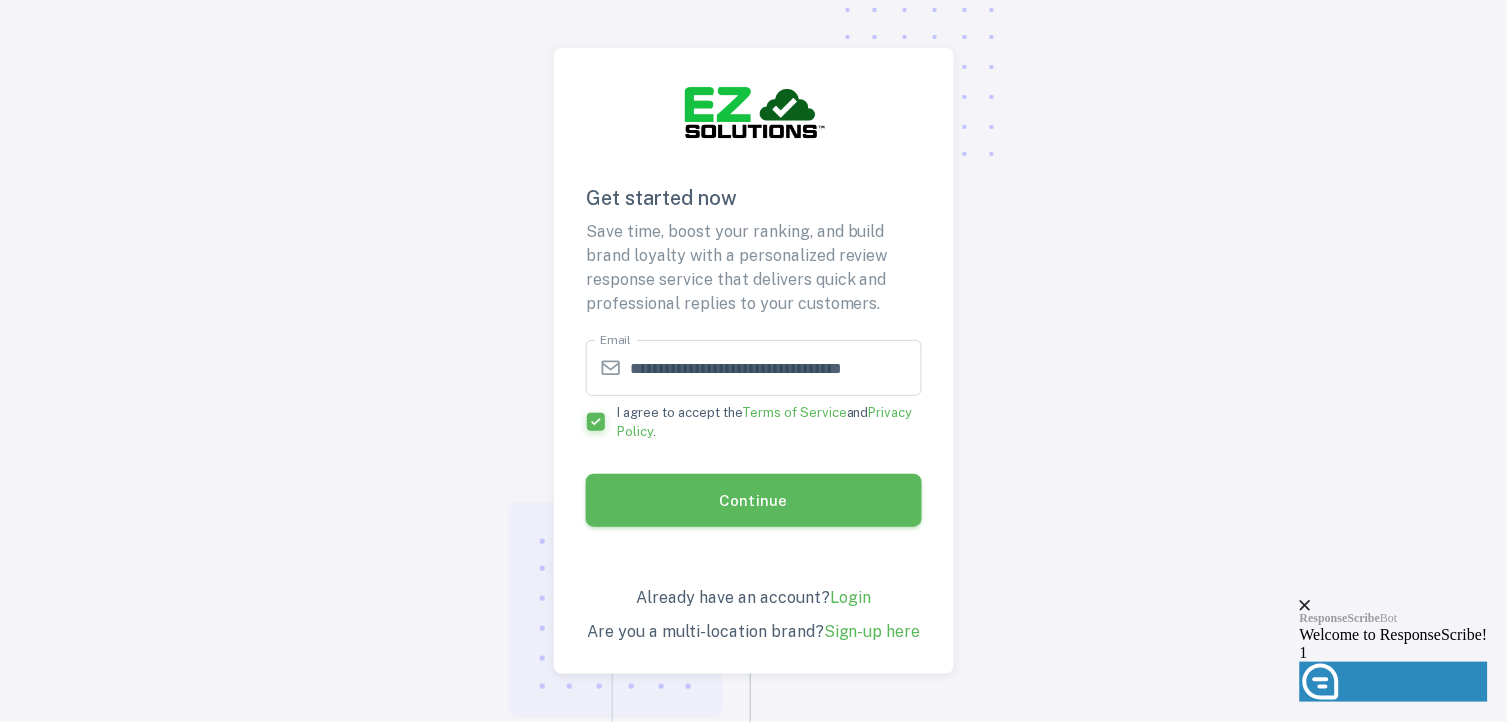 click on "Continue" at bounding box center (754, 500) 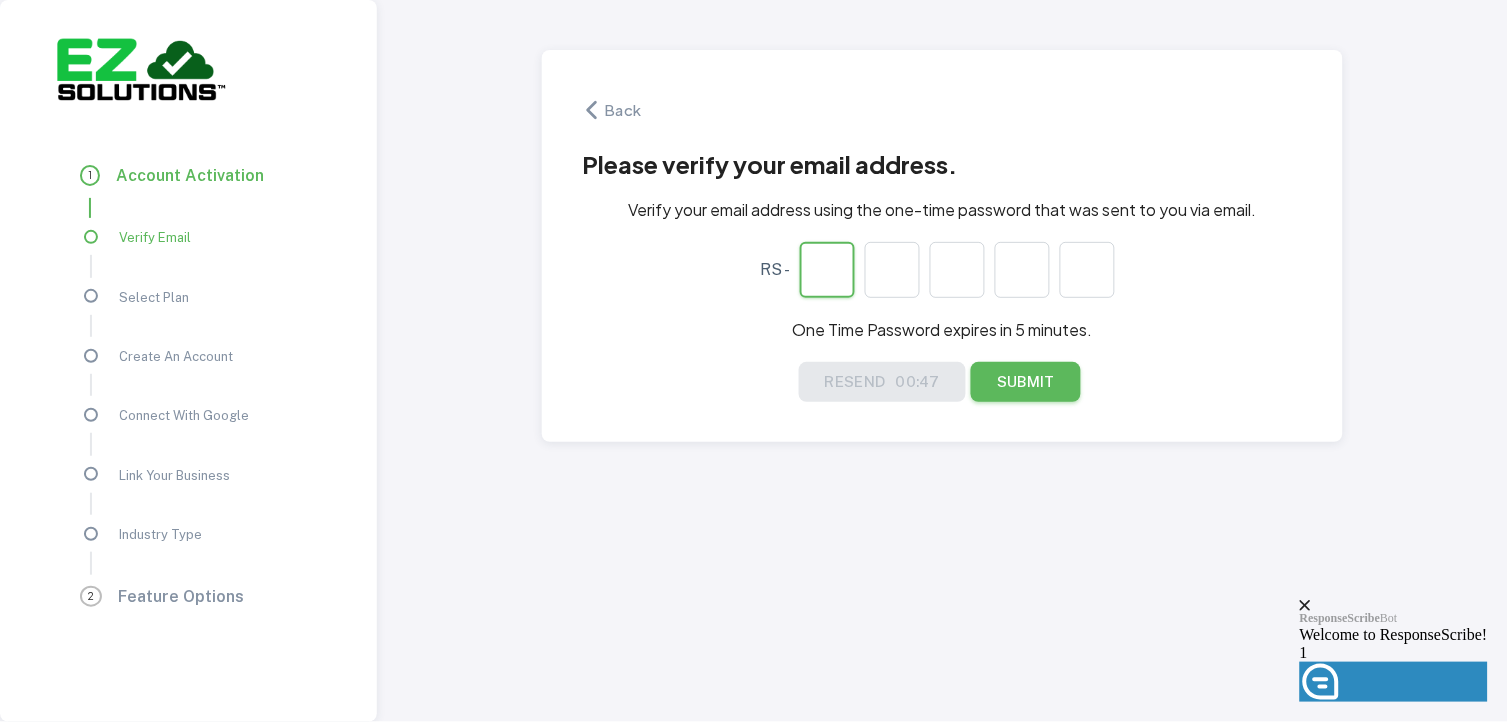 type on "*" 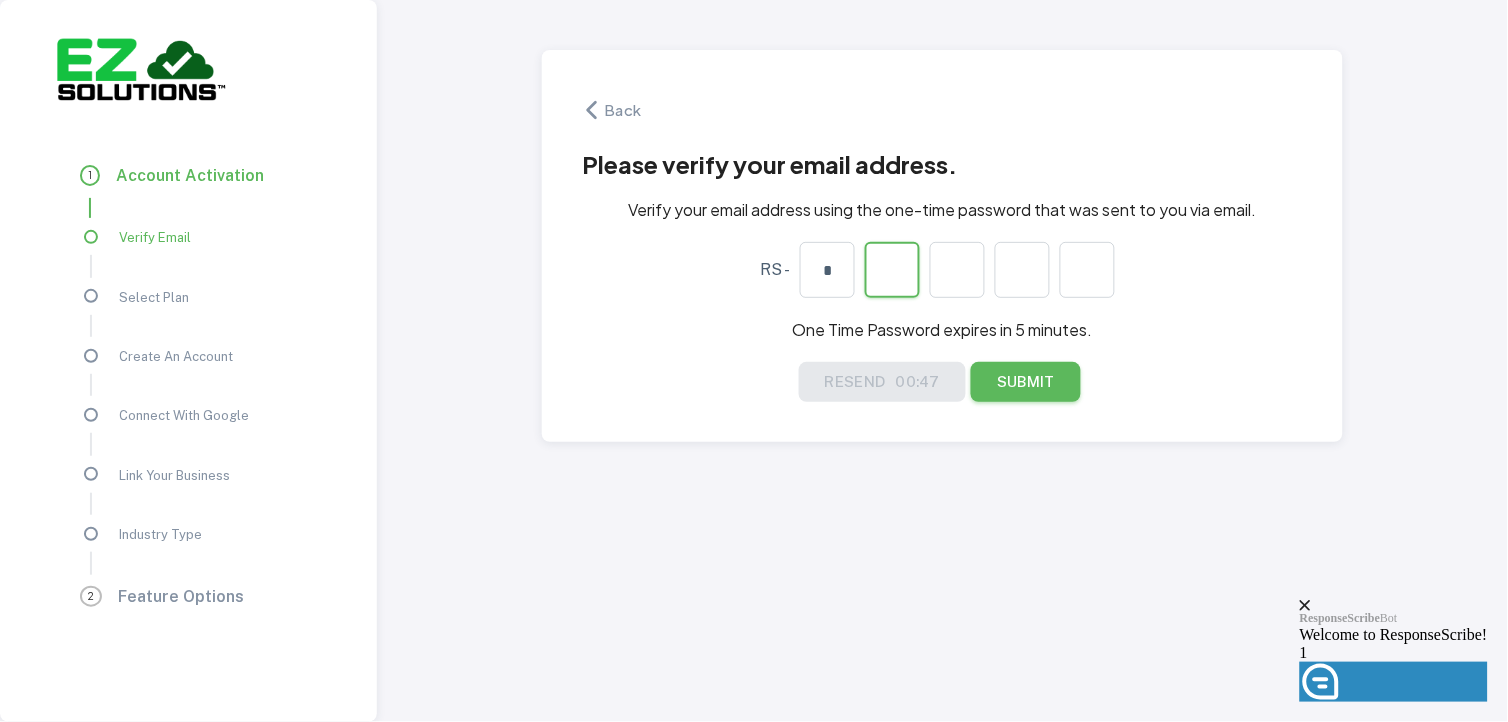 type on "*" 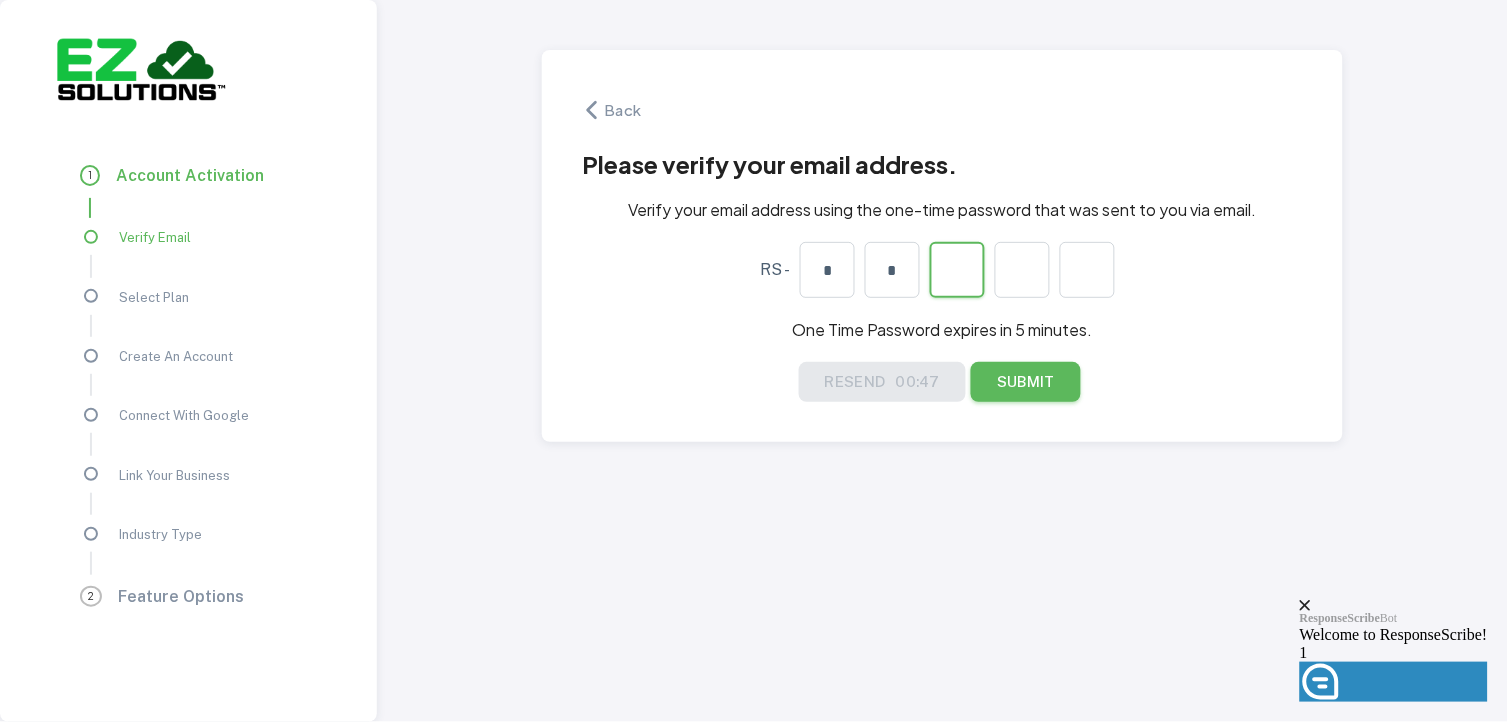 type on "*" 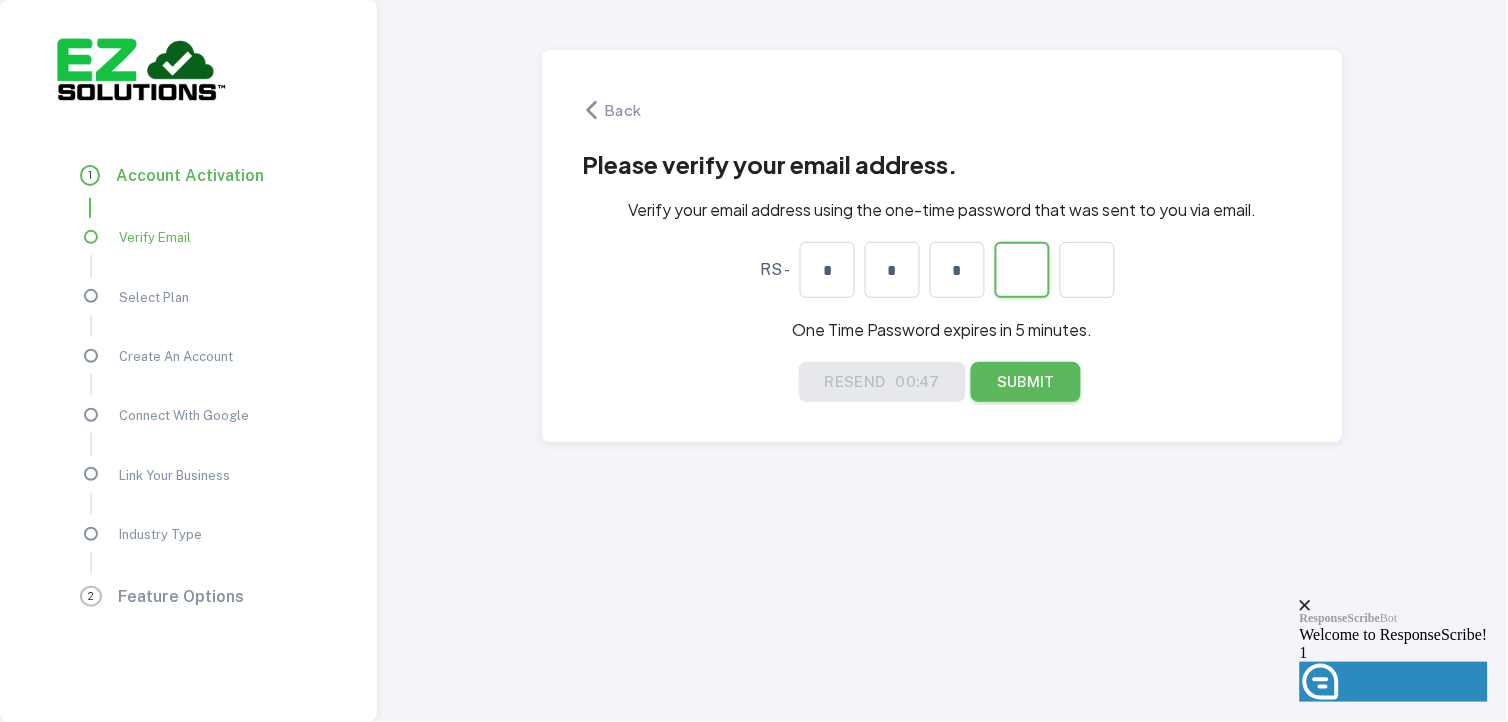 type on "*" 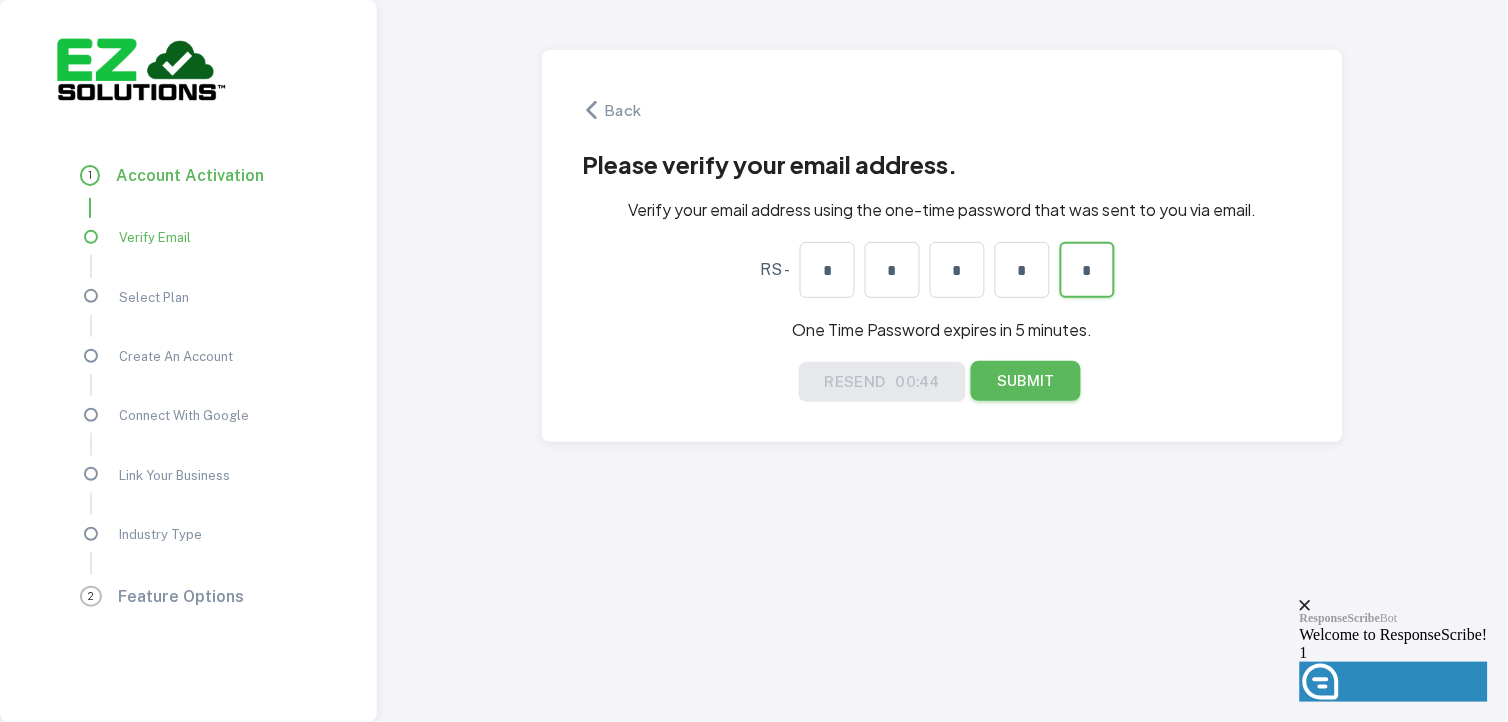 type on "*" 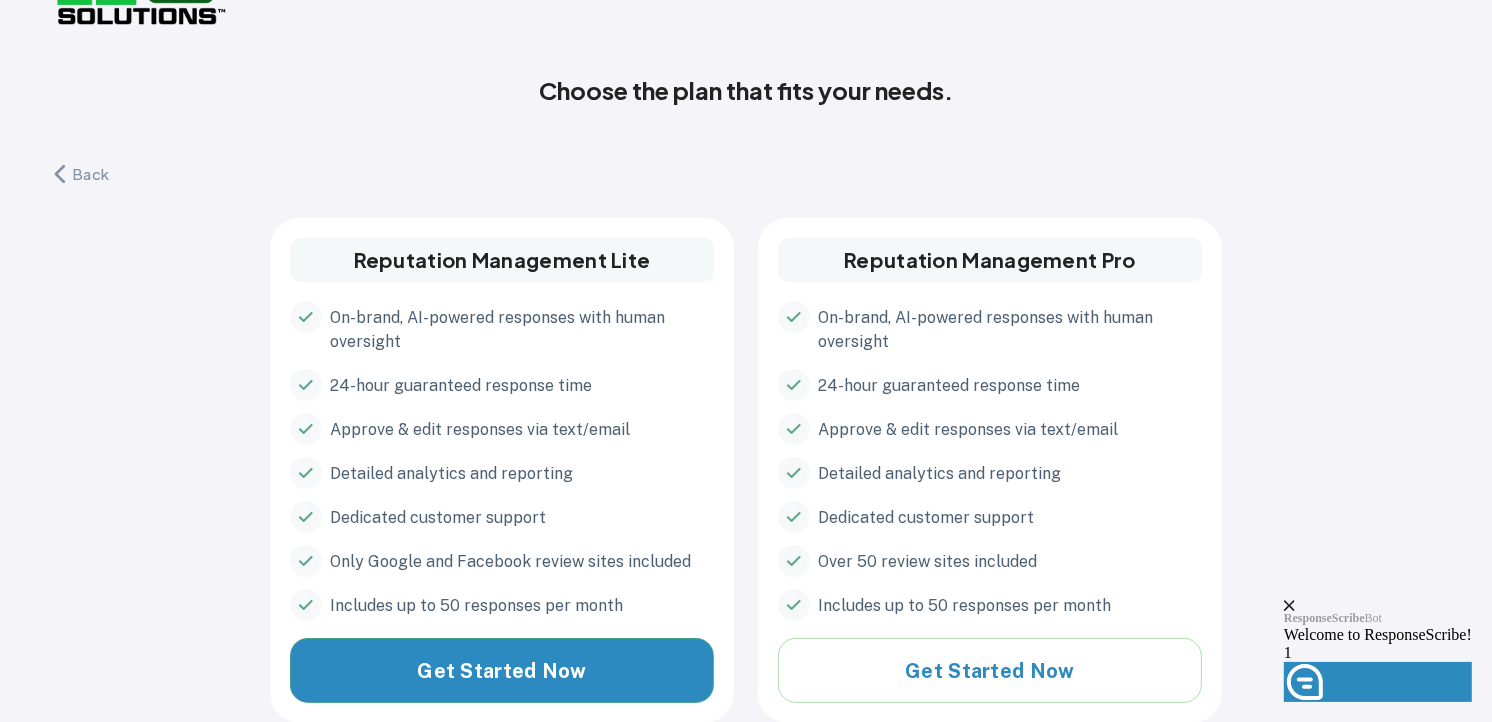 scroll, scrollTop: 106, scrollLeft: 0, axis: vertical 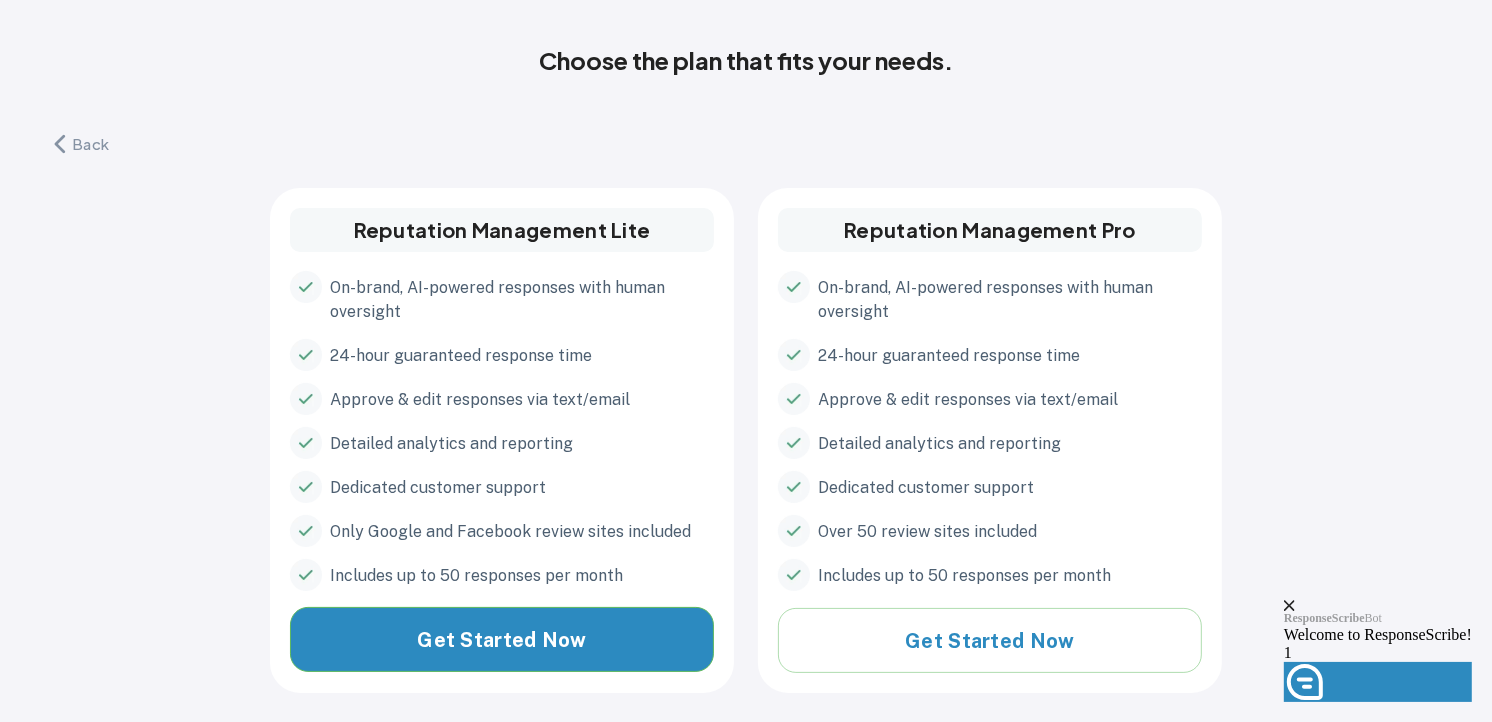 click on "Get Started Now" at bounding box center [502, 639] 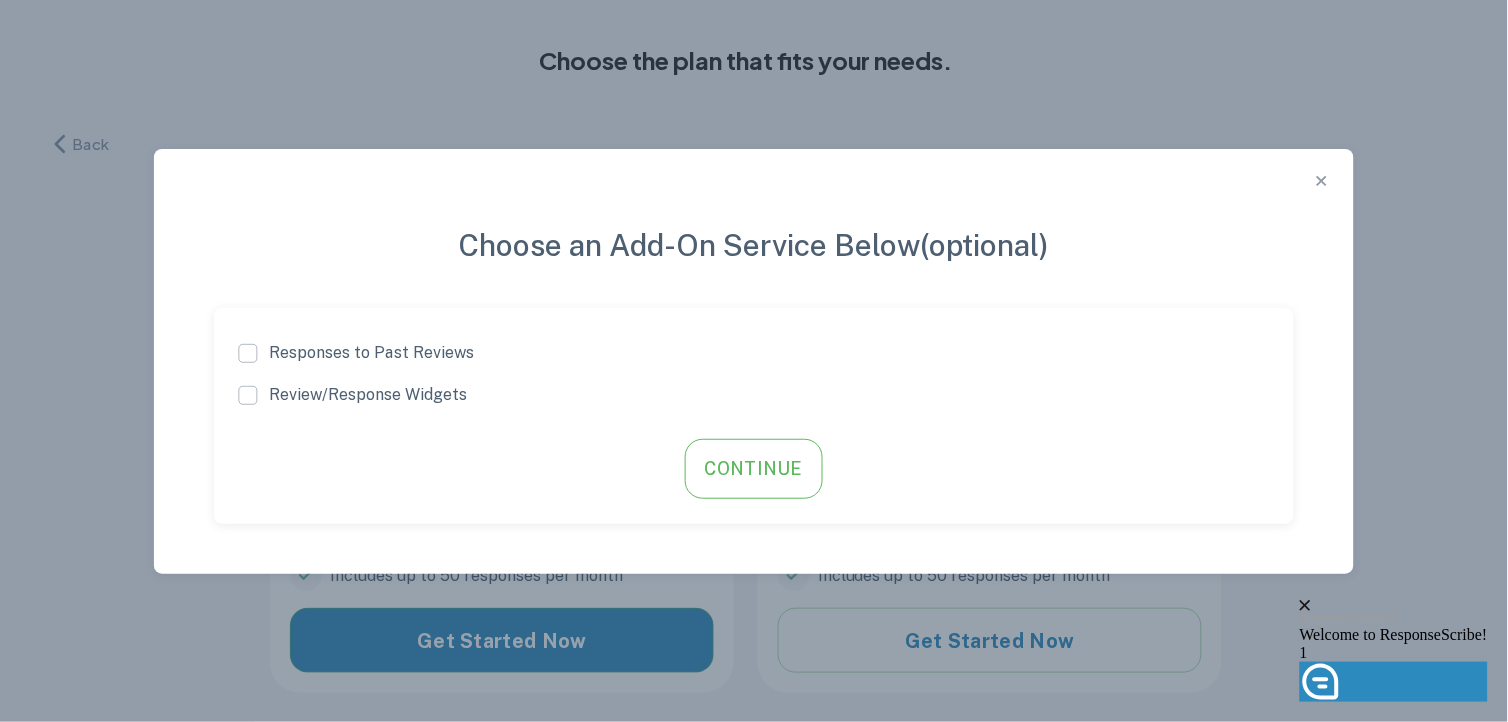 click on "Continue" at bounding box center (754, 469) 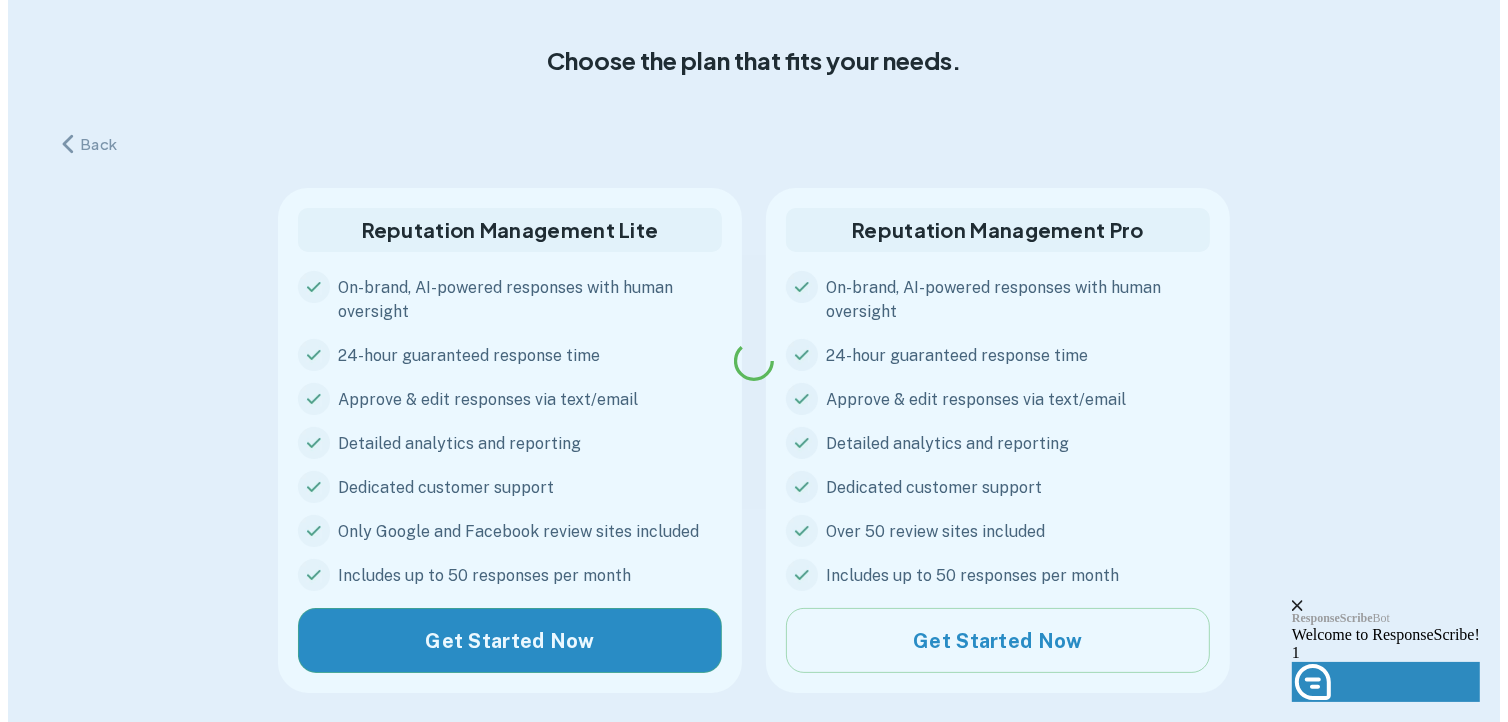 scroll, scrollTop: 0, scrollLeft: 0, axis: both 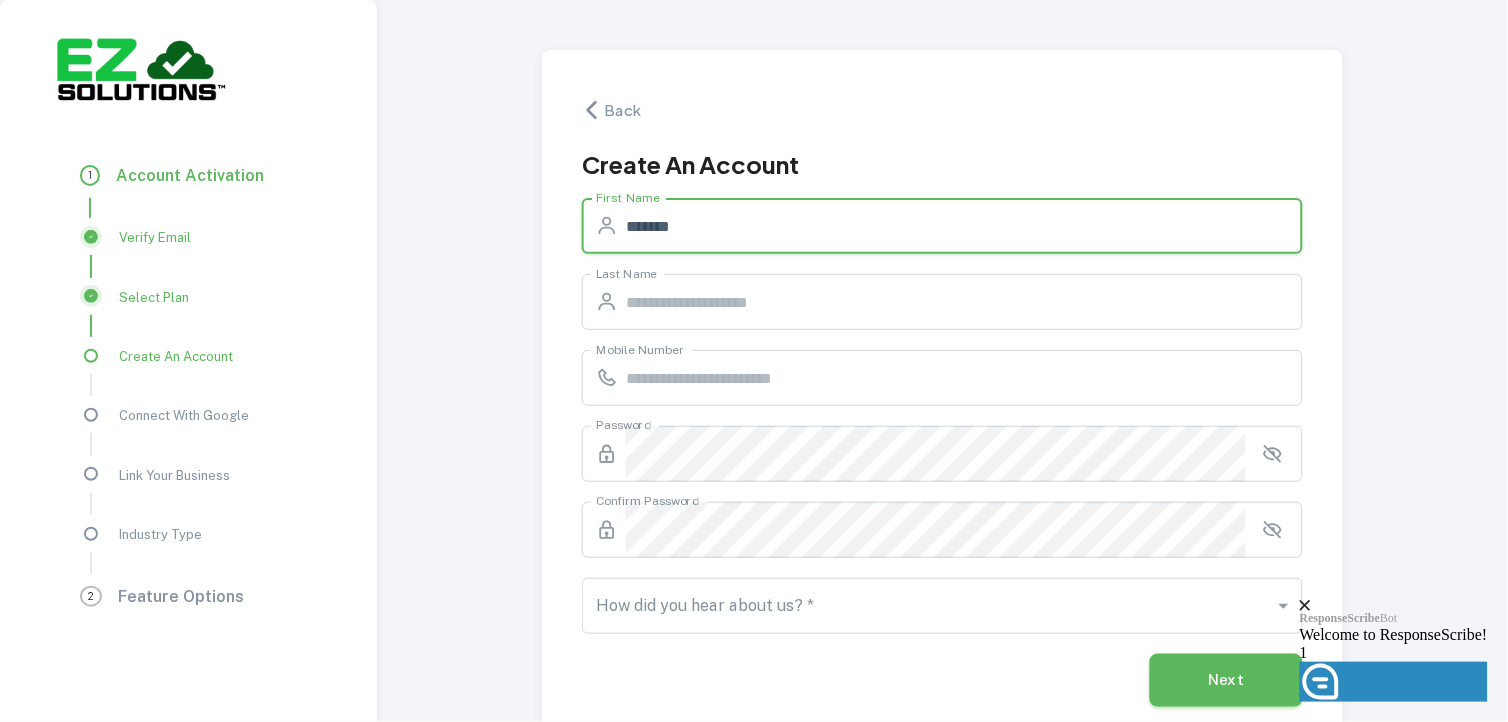 type on "*******" 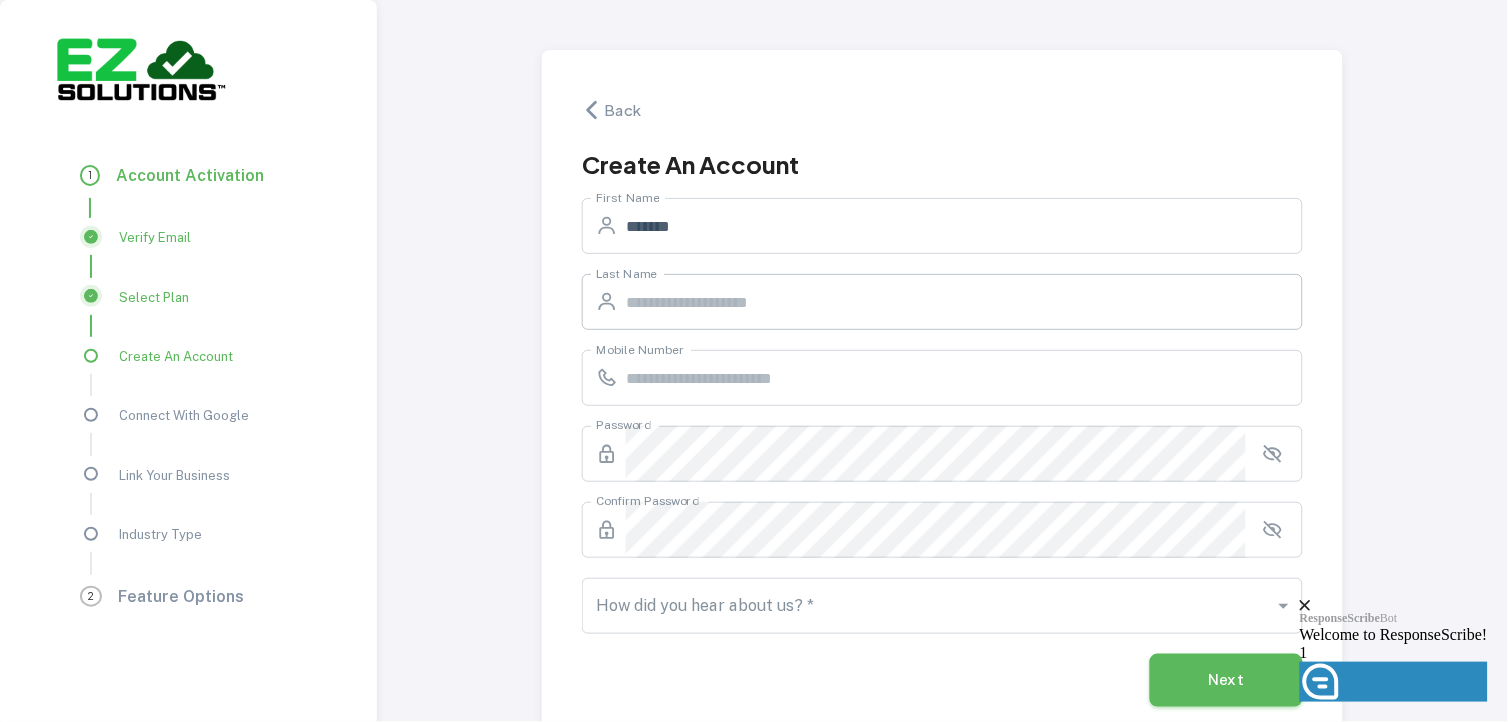 click on "Last Name" at bounding box center (964, 302) 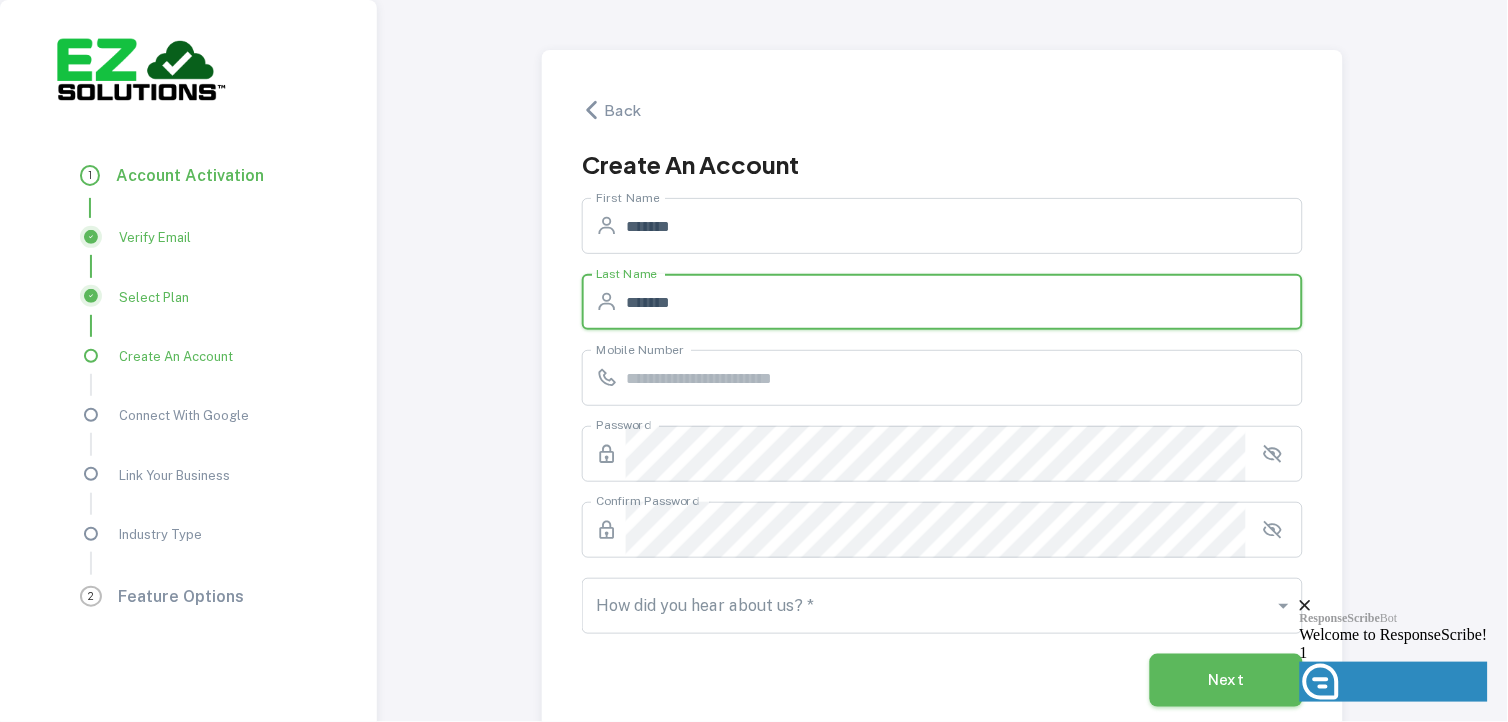 scroll, scrollTop: 74, scrollLeft: 0, axis: vertical 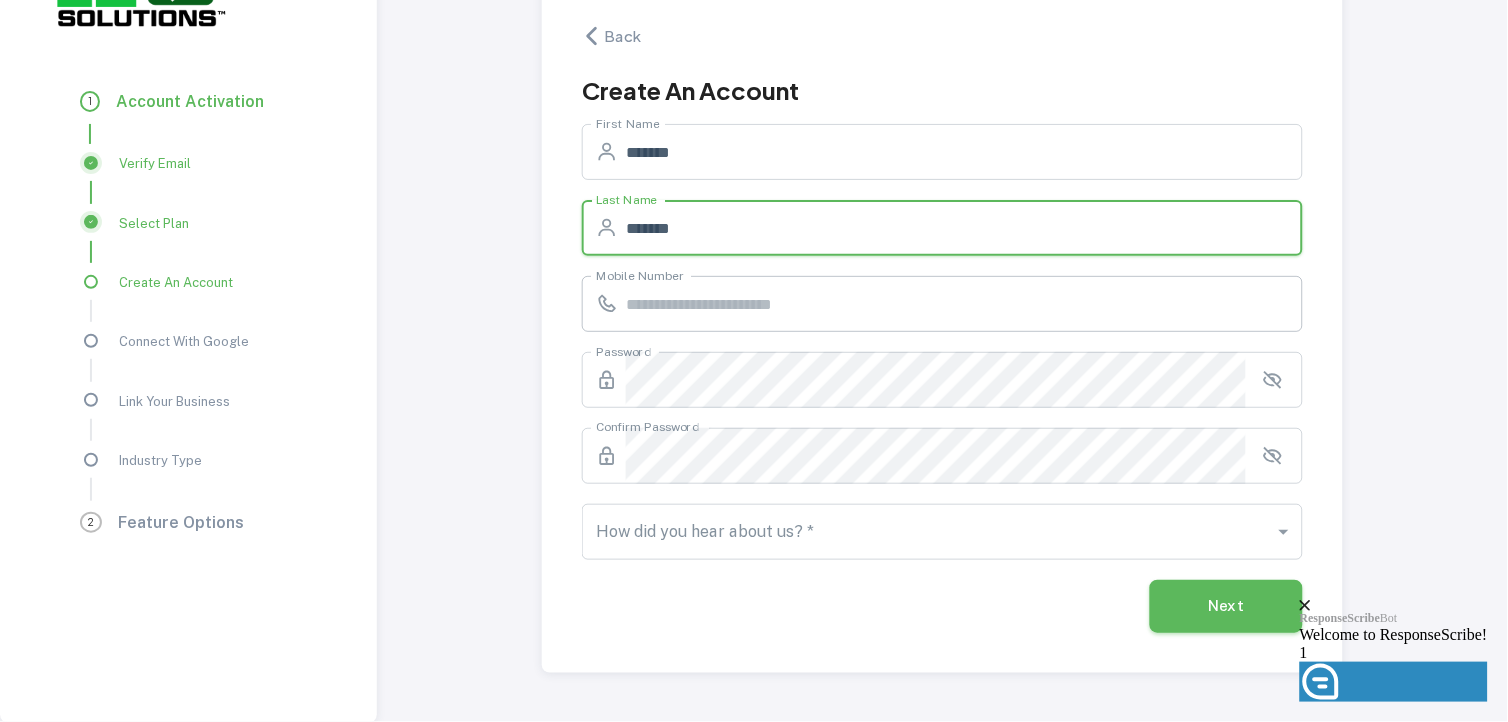 type on "*******" 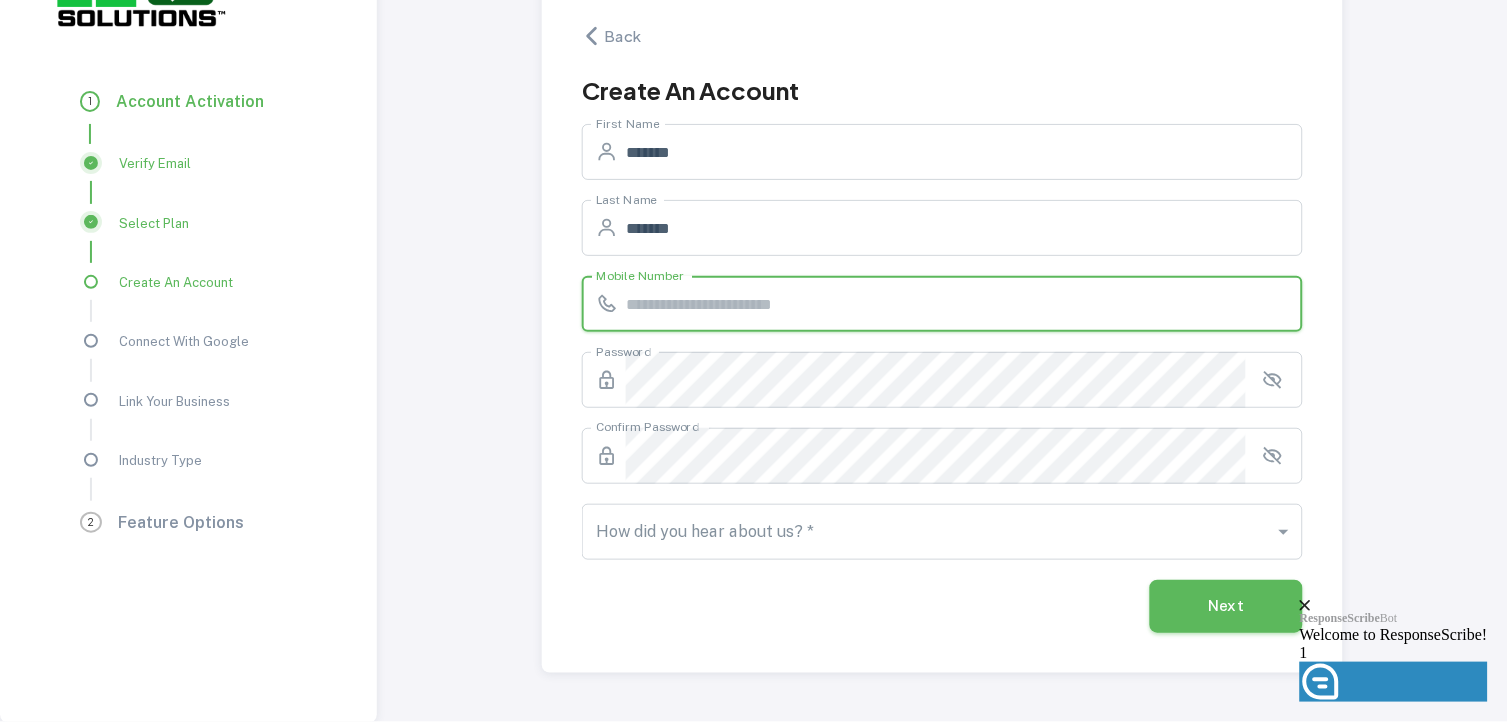click on "Mobile Number" at bounding box center [964, 304] 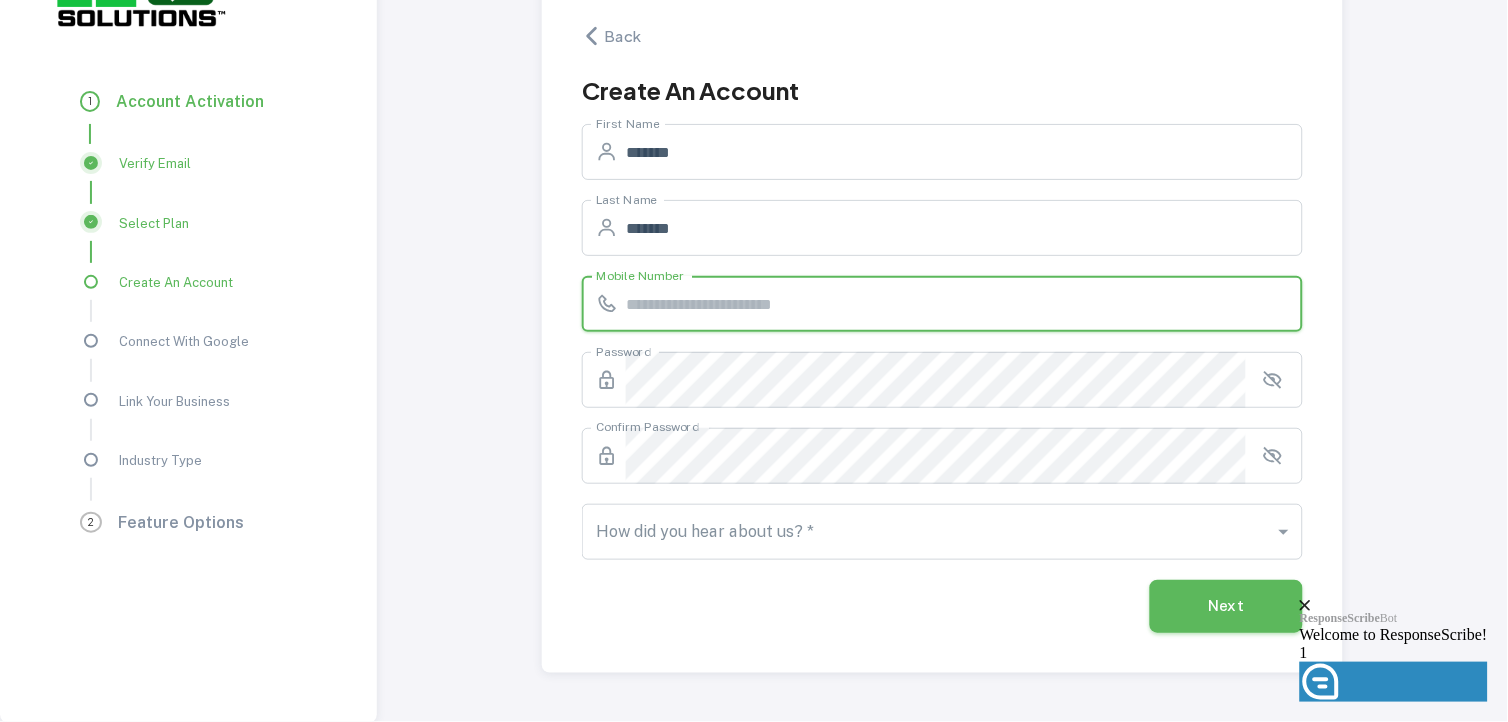 type on "**********" 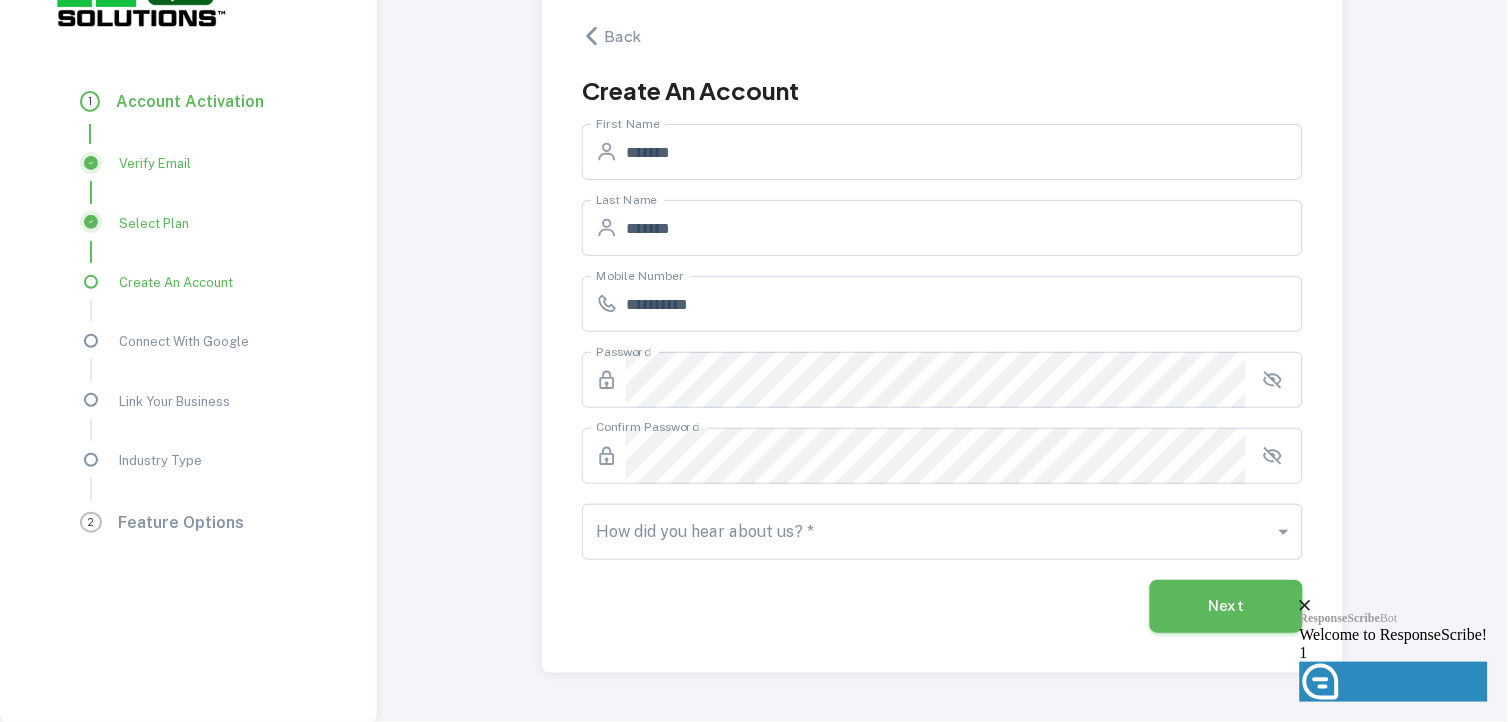 click 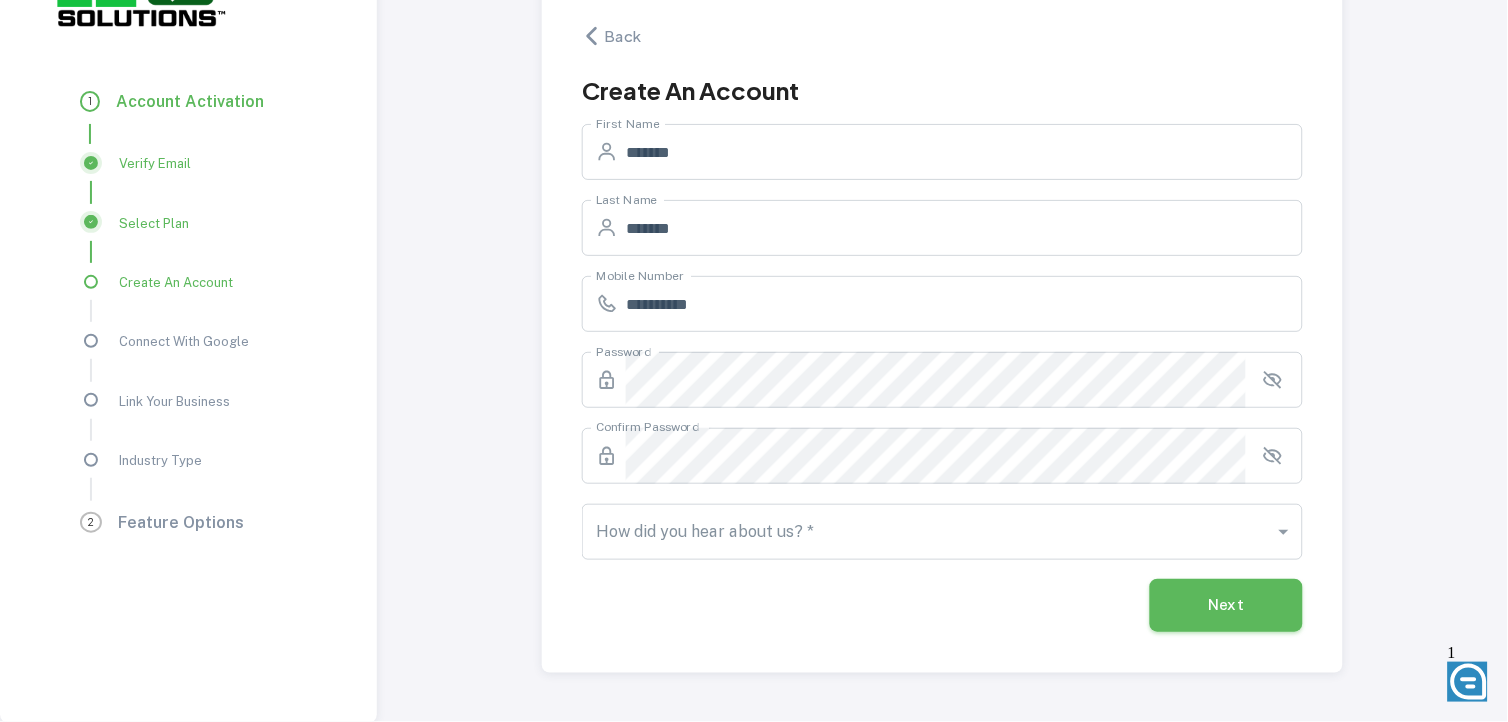 click on "Next" at bounding box center [1226, 605] 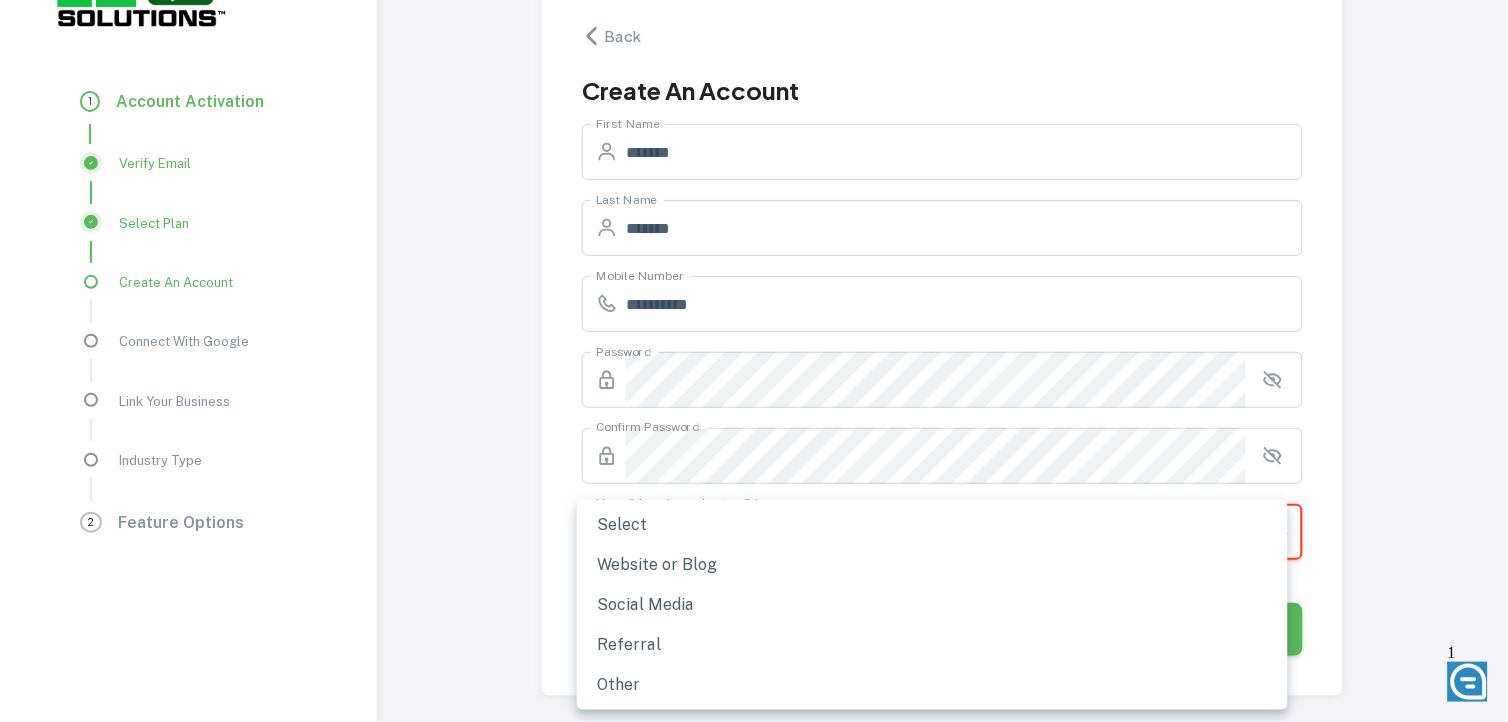 click on "**********" at bounding box center [754, 361] 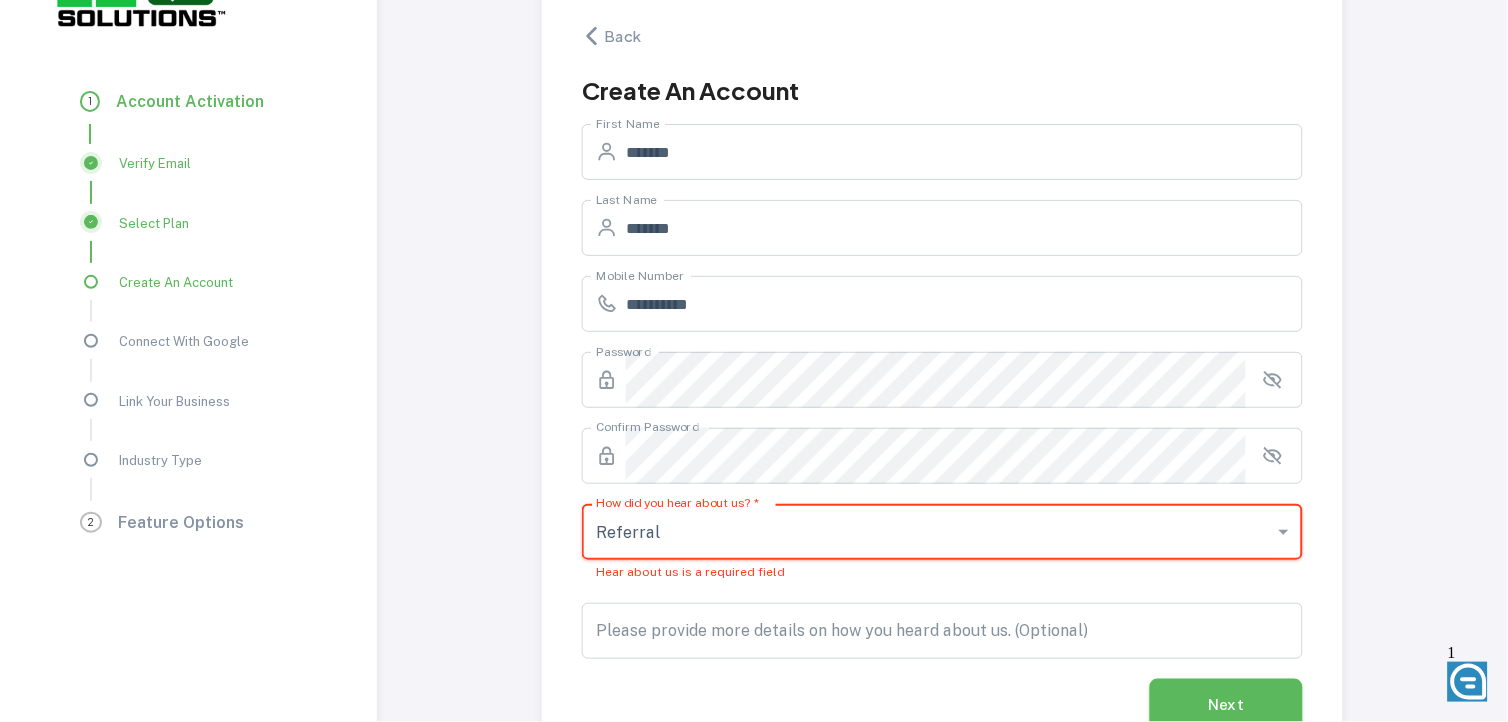 scroll, scrollTop: 173, scrollLeft: 0, axis: vertical 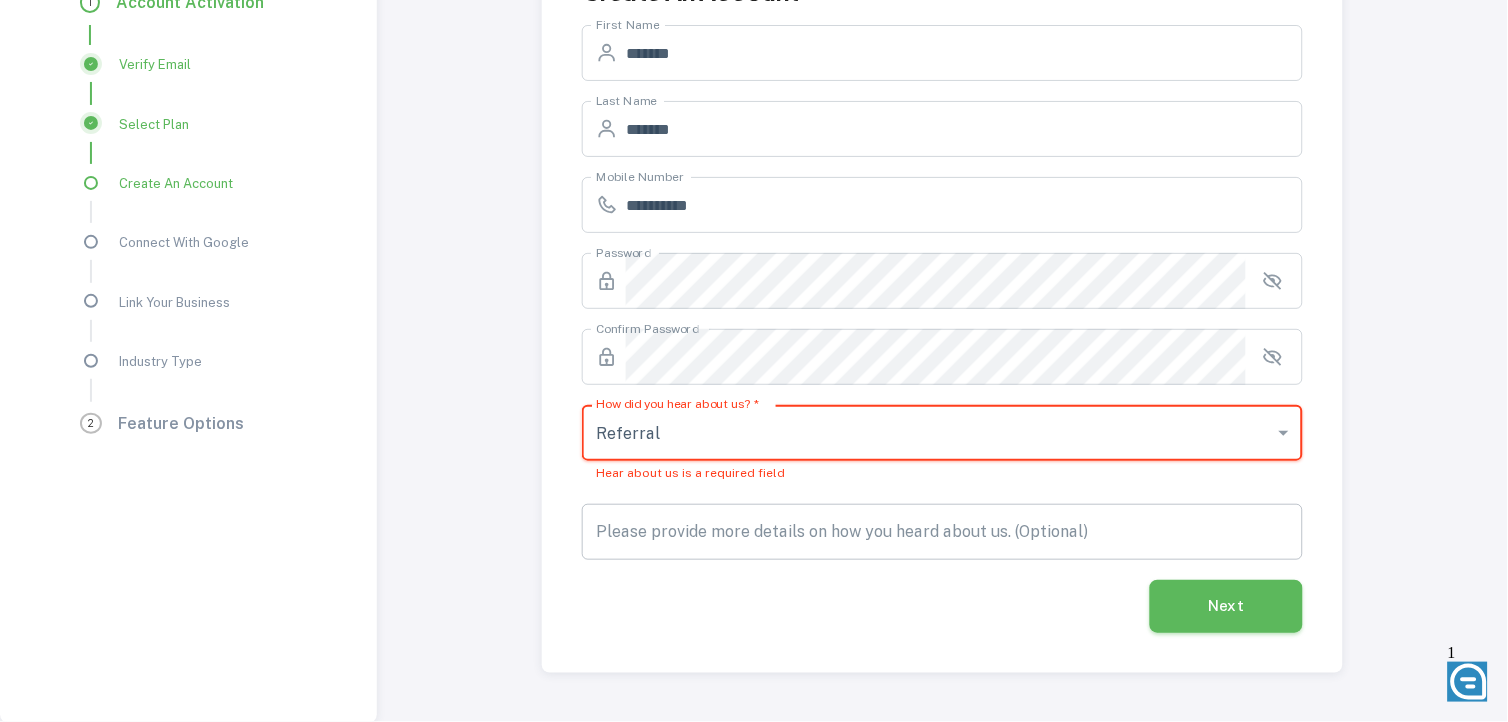 click on "Please provide more details on how you heard about us. (Optional)" at bounding box center [942, 532] 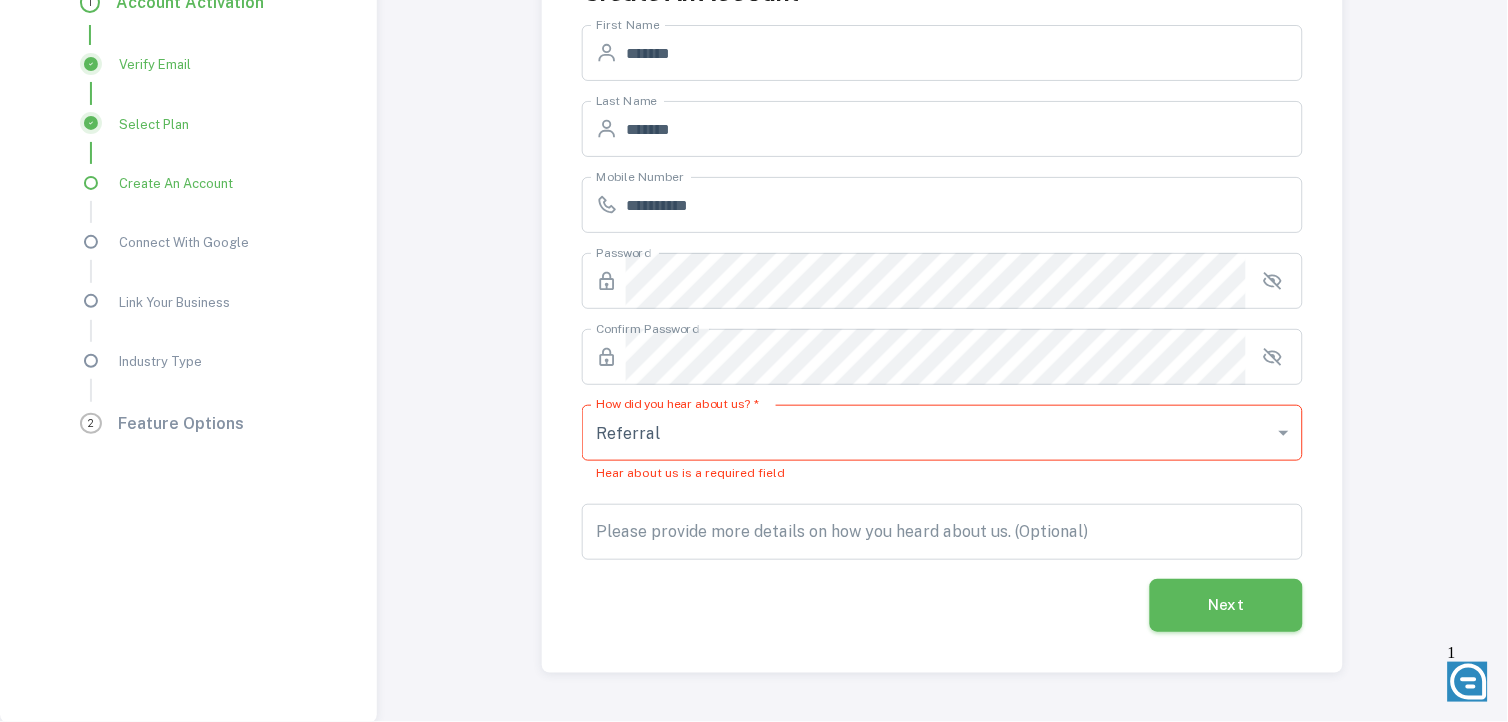 click on "Next" at bounding box center (1226, 605) 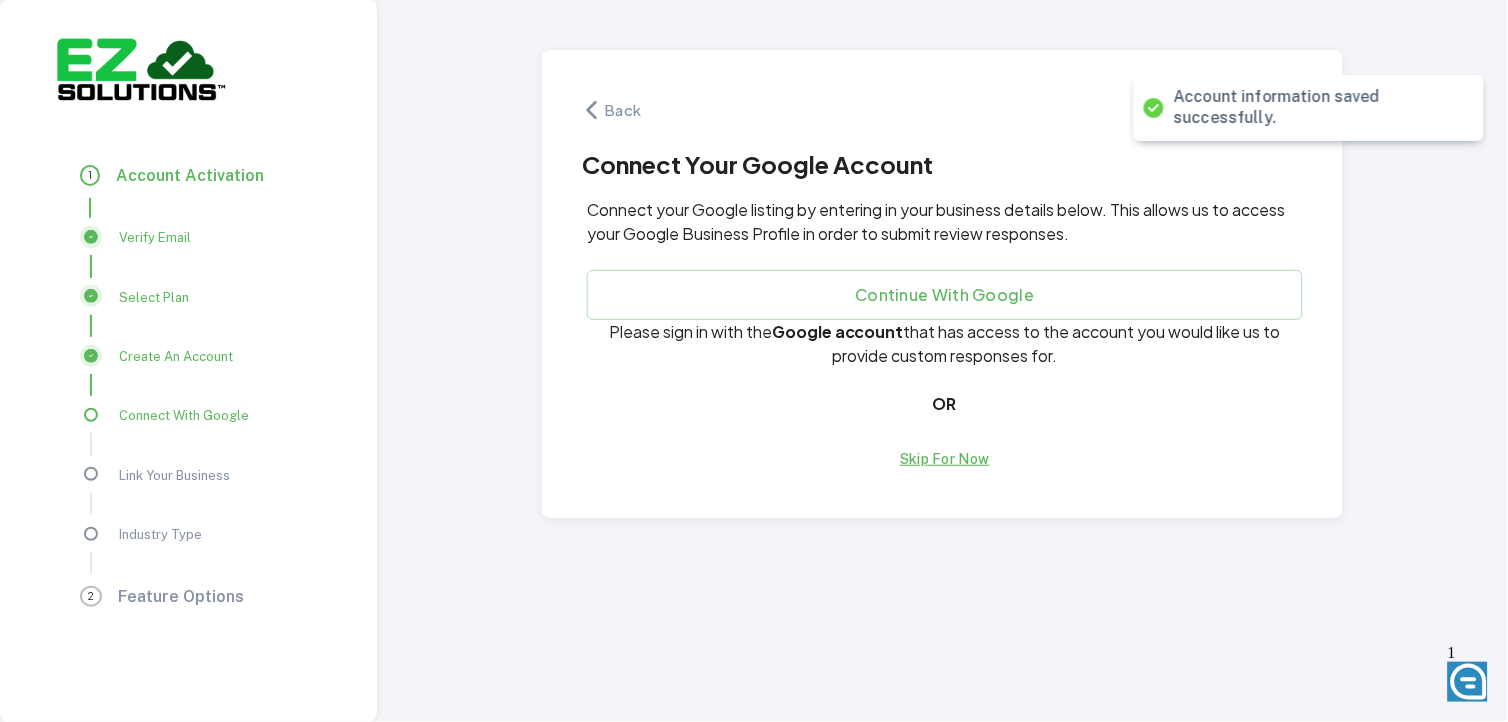 scroll, scrollTop: 0, scrollLeft: 0, axis: both 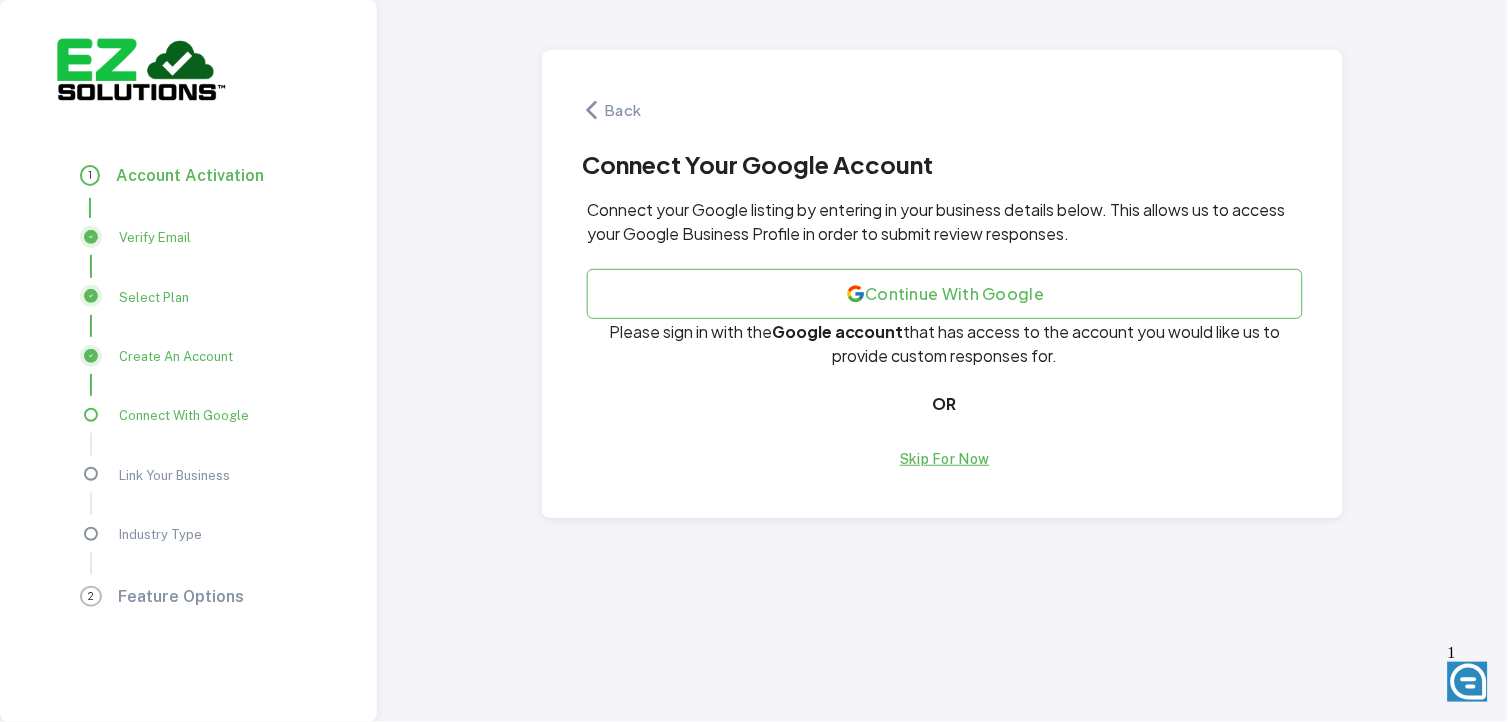 click on "Continue with Google" at bounding box center [944, 294] 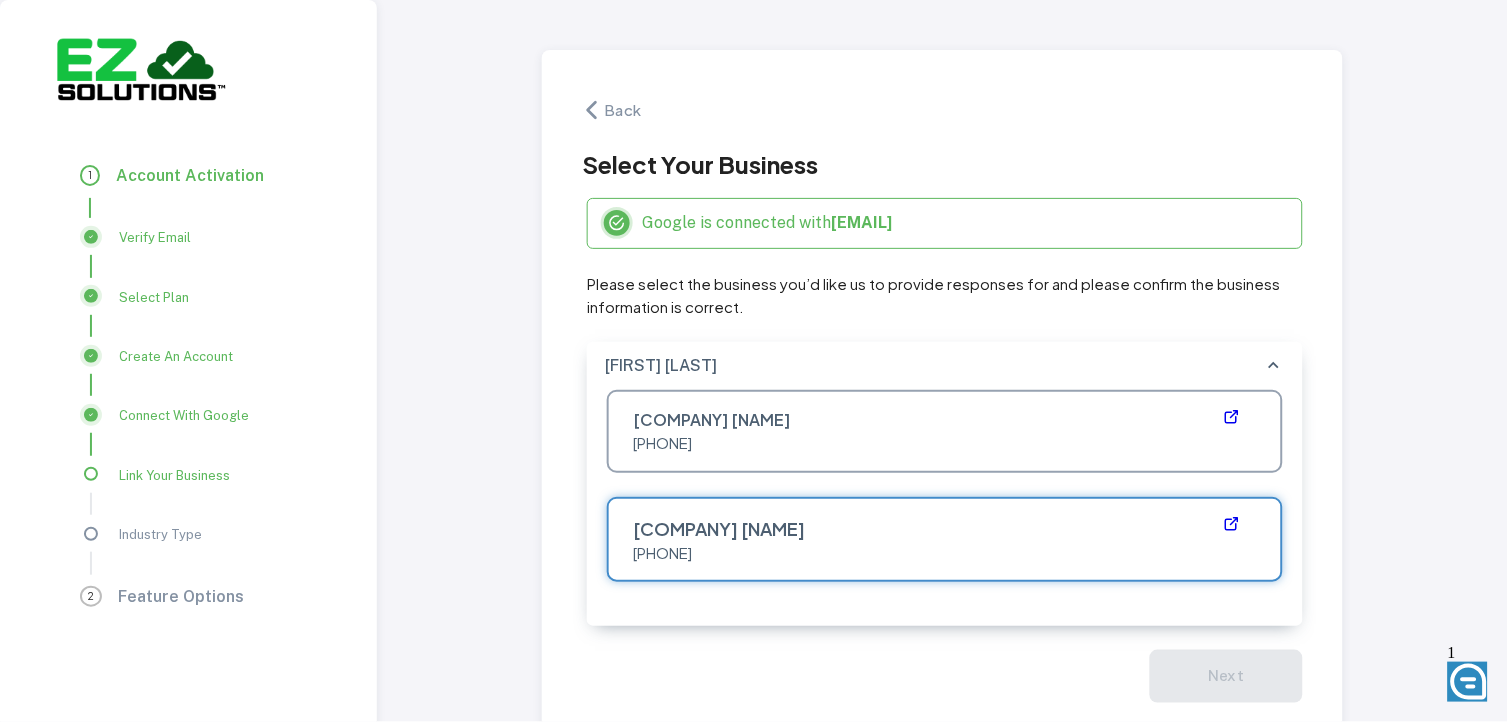 click on "[PHONE]" at bounding box center (934, 553) 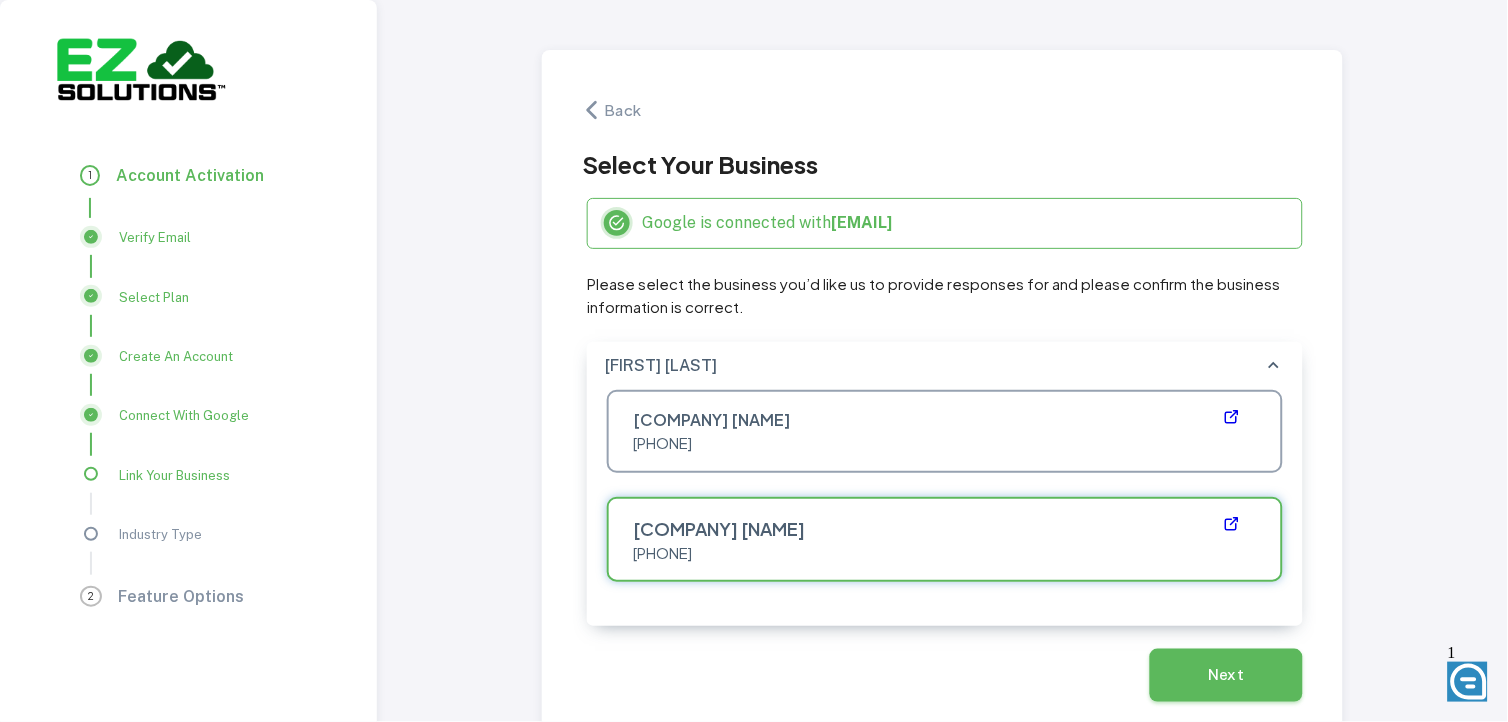 click on "Next" at bounding box center [1226, 675] 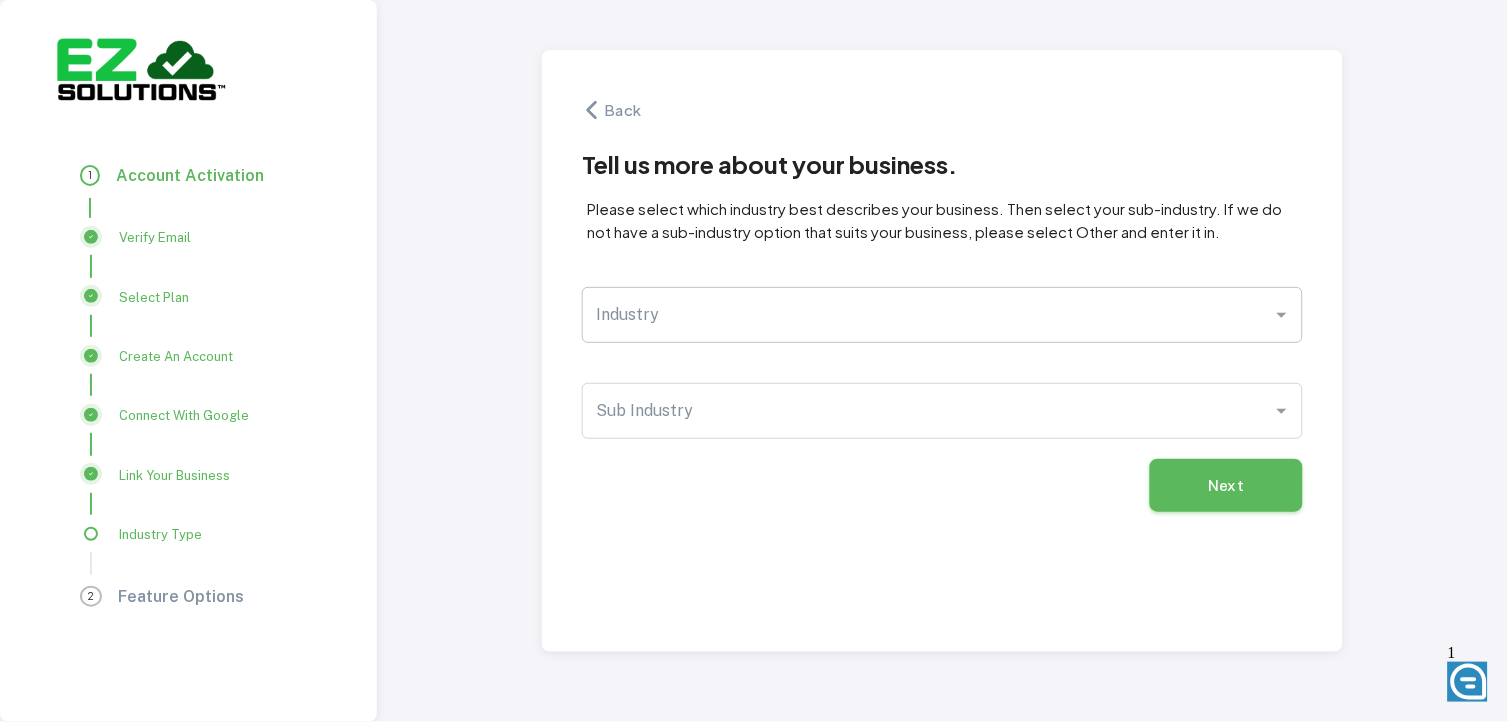 click on "Industry" at bounding box center [942, 315] 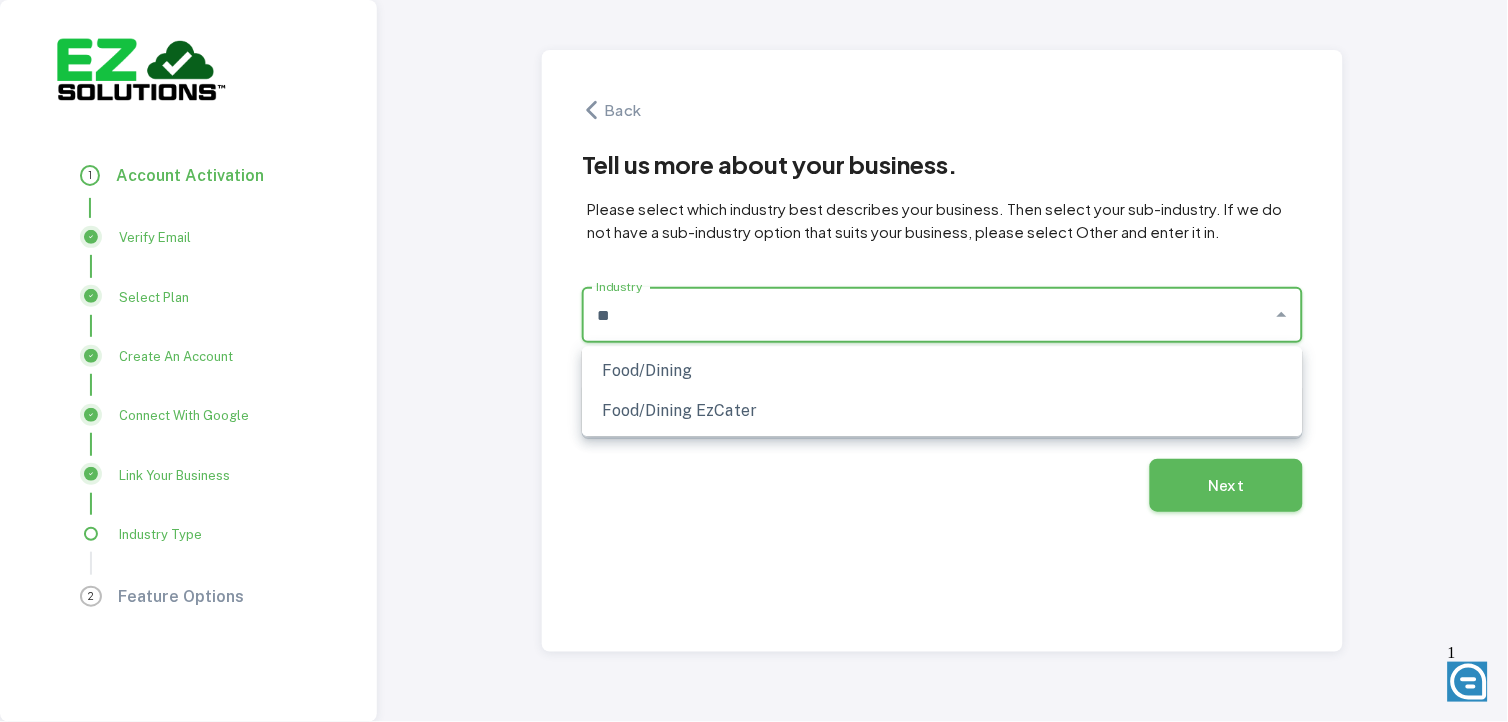 click on "Food/Dining" at bounding box center (942, 372) 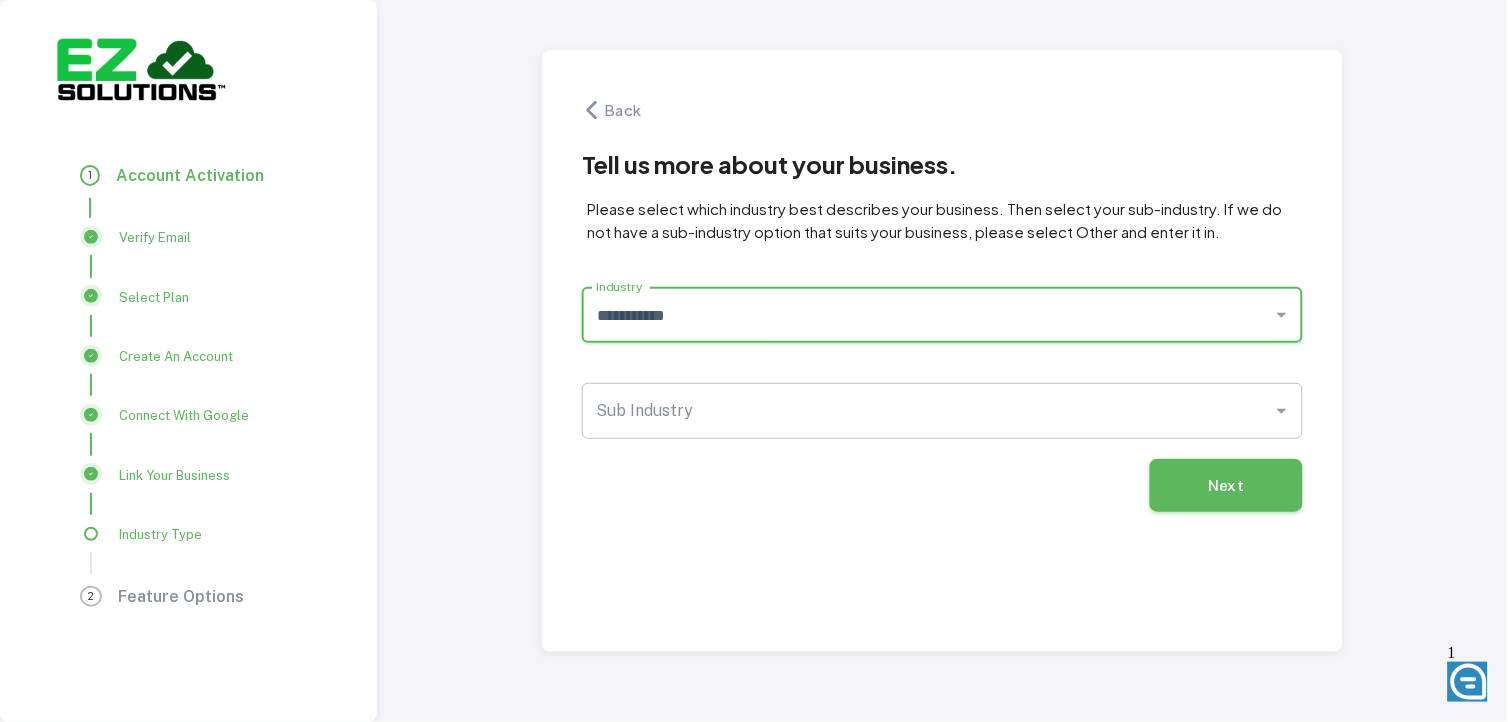 type on "**********" 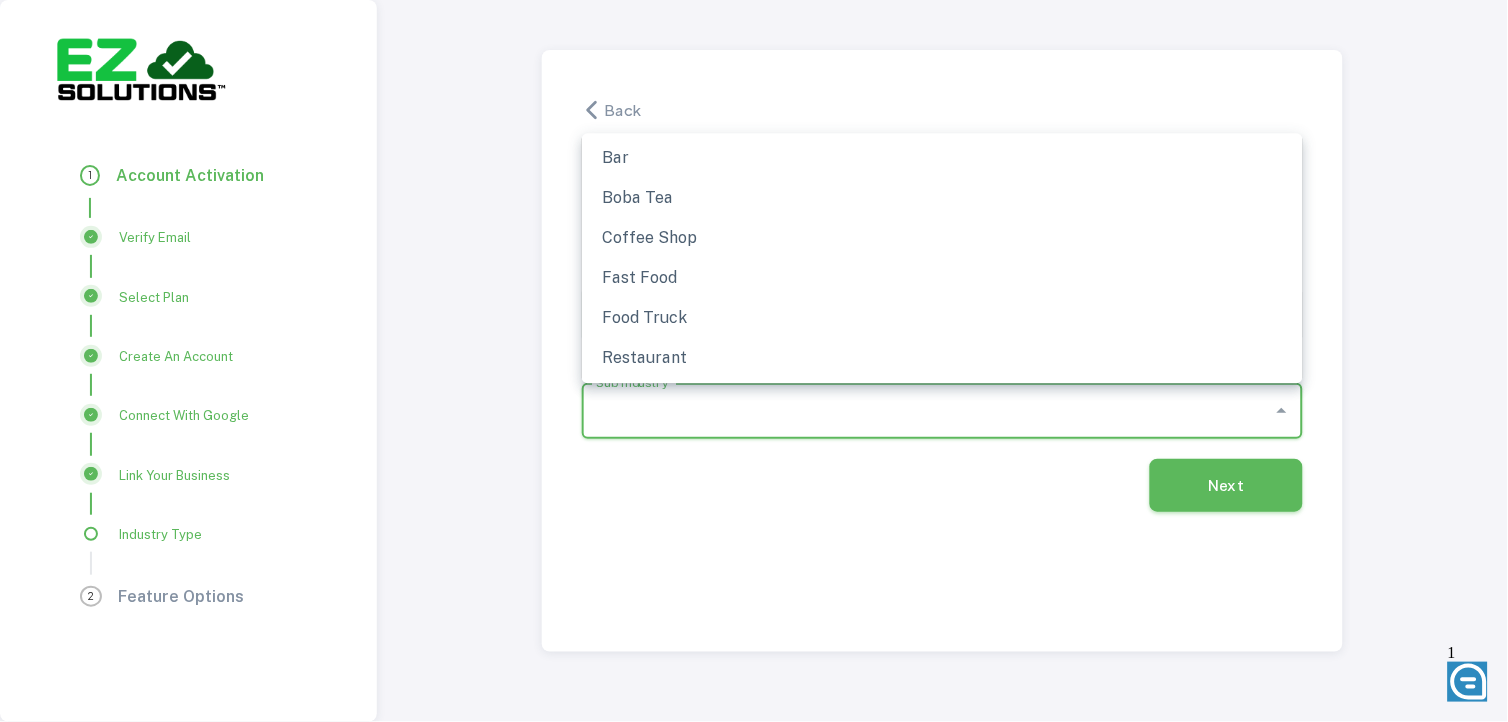 scroll, scrollTop: 80, scrollLeft: 0, axis: vertical 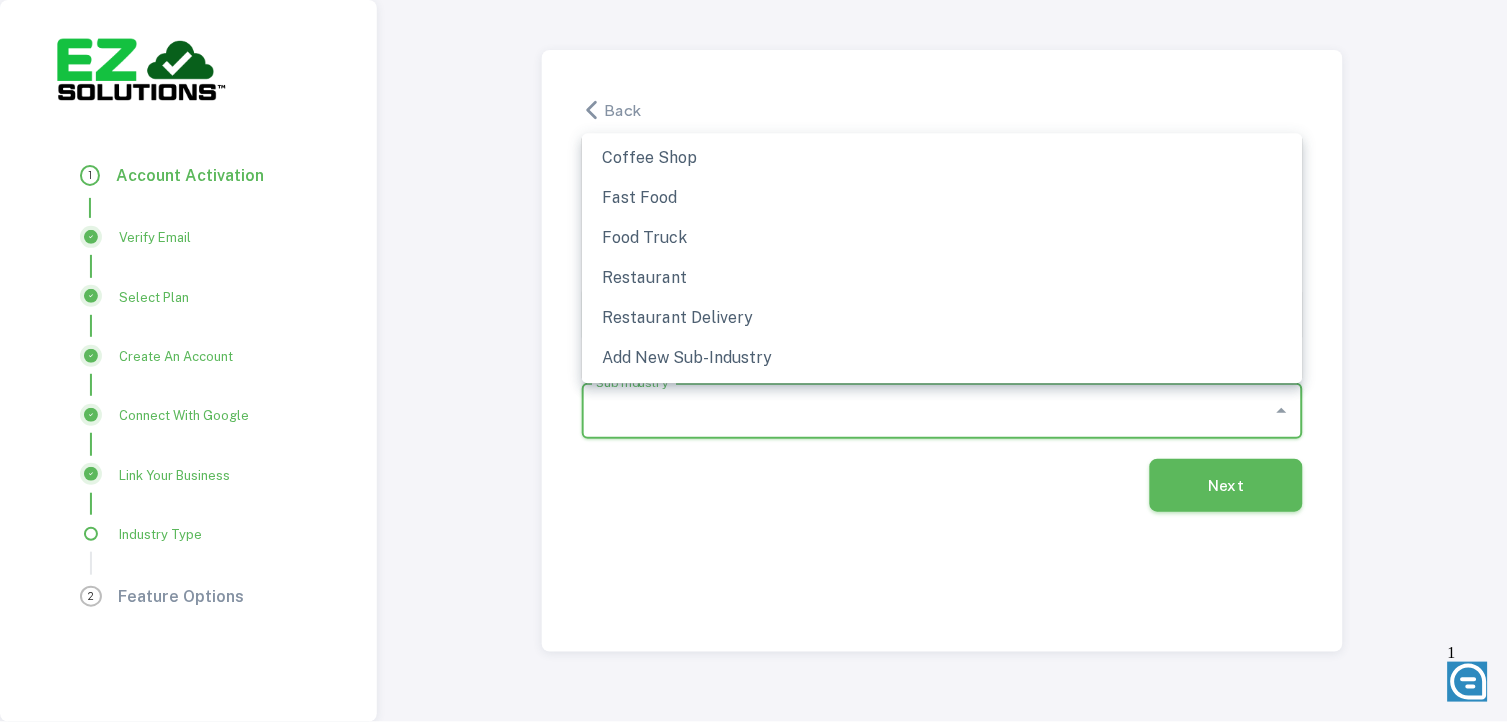 click on "Add New Sub-Industry" at bounding box center [942, 359] 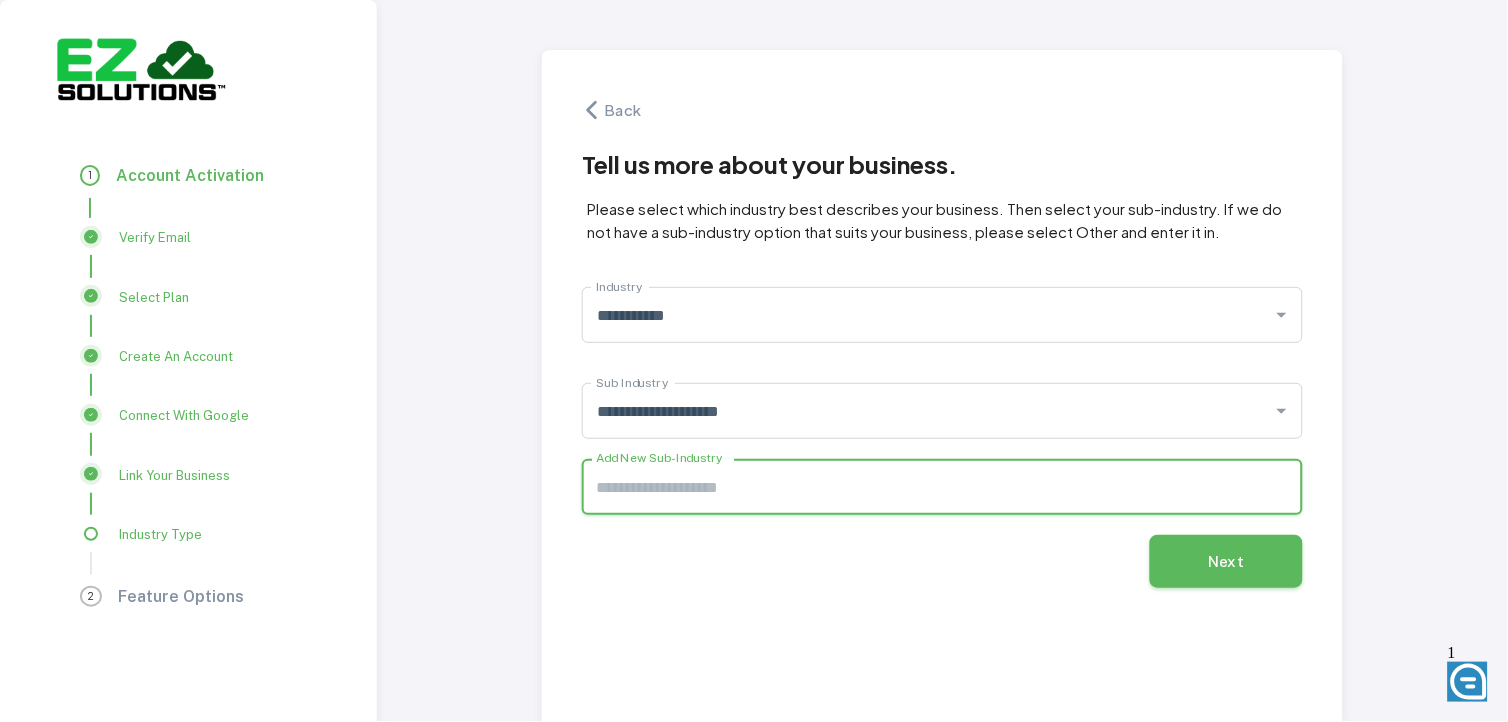 click on "Add New Sub-Industry" at bounding box center [942, 487] 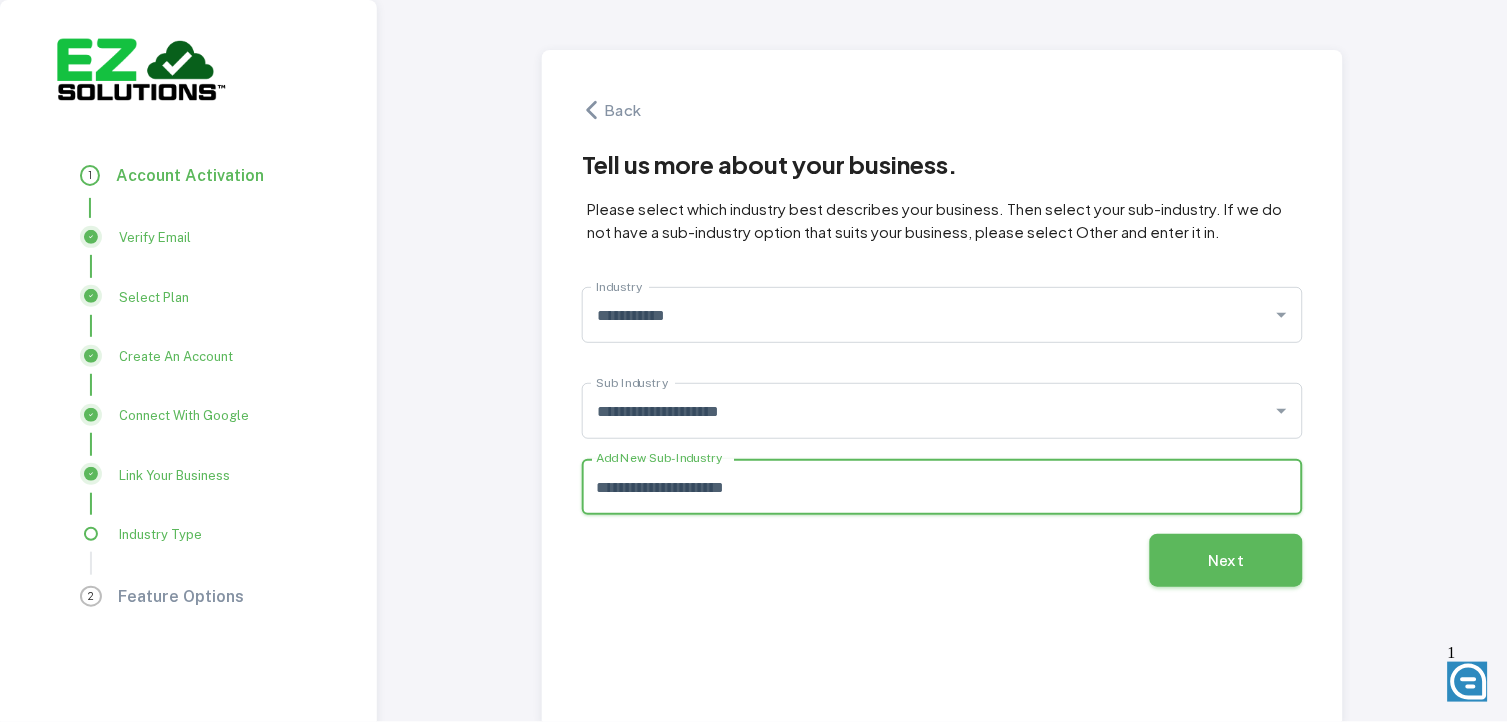 type on "**********" 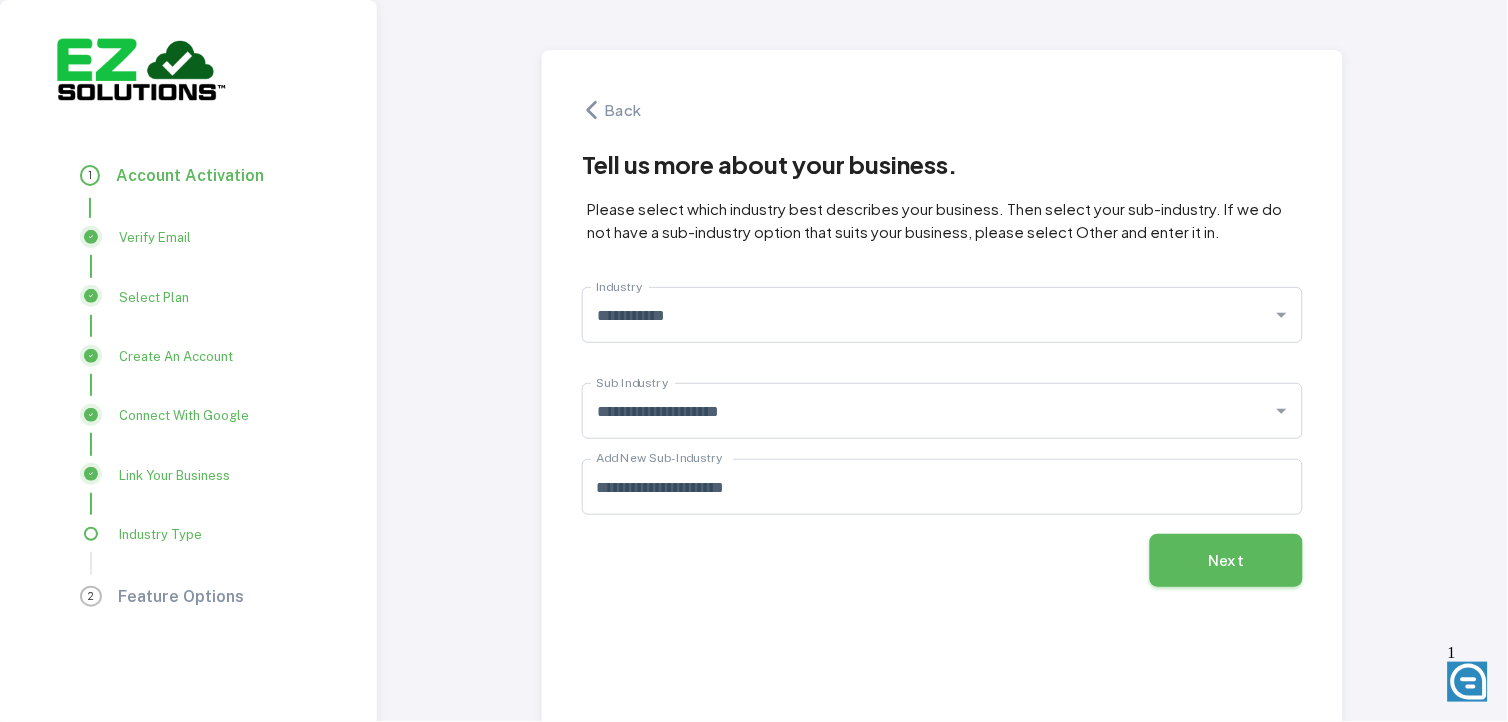 click on "Next" at bounding box center [1226, 560] 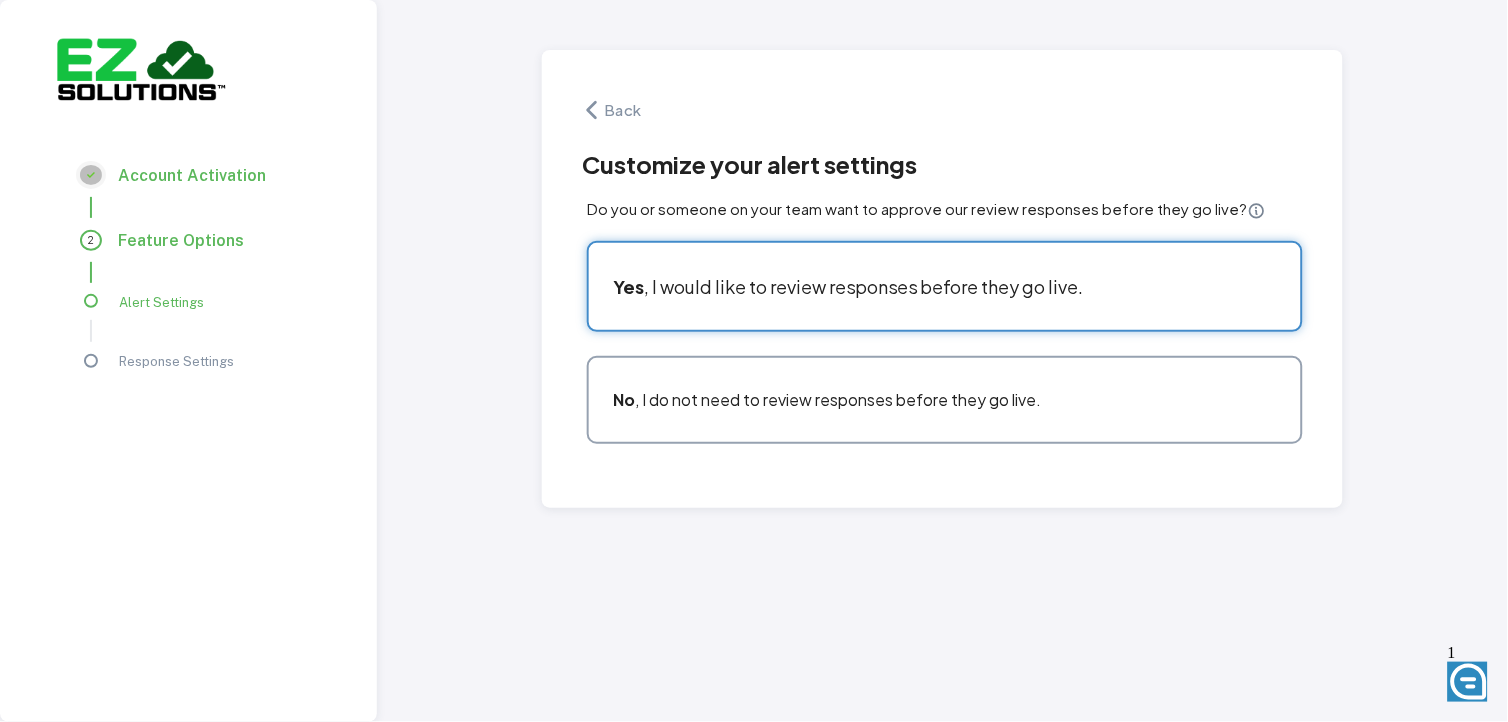 click on "Yes , I would like to  review responses before they go live." at bounding box center [934, 276] 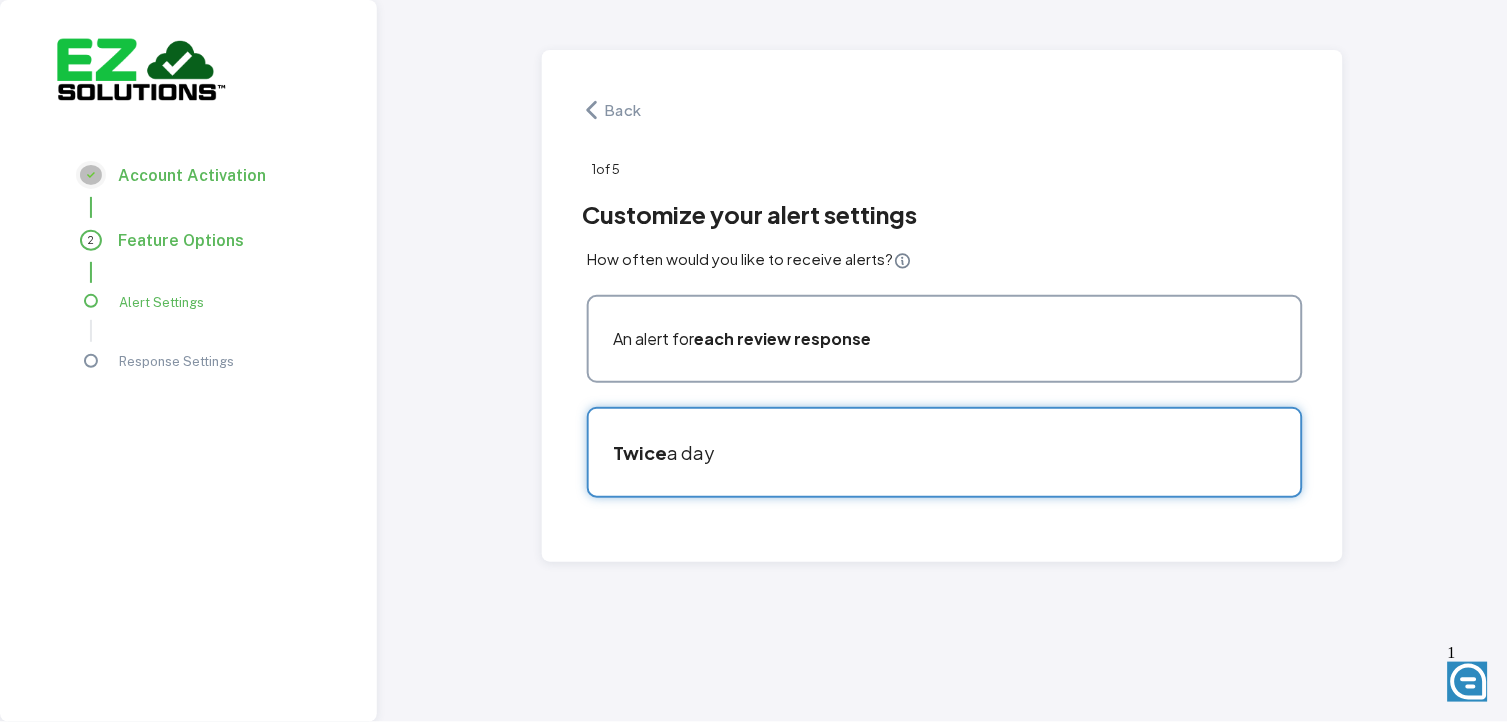 click on "Twice  a day" at bounding box center [934, 442] 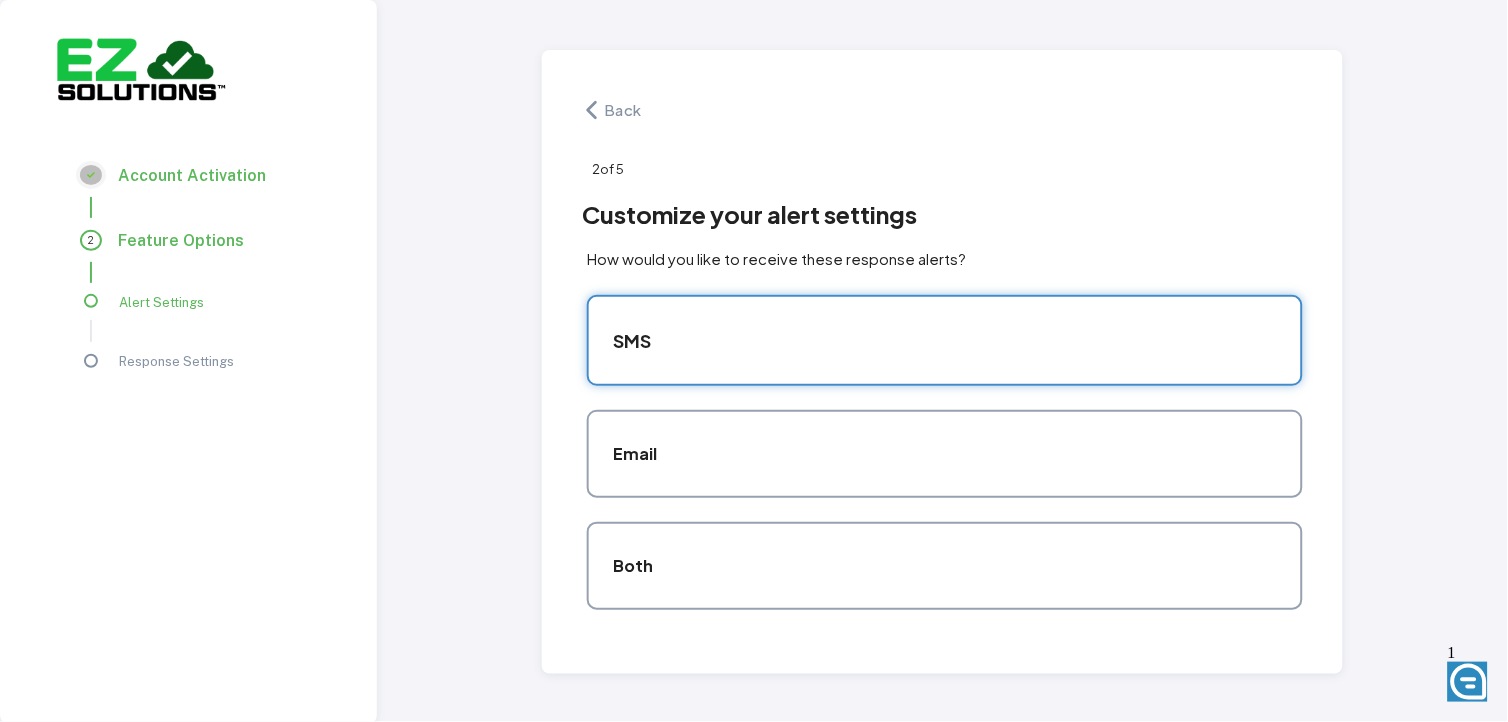click on "SMS" at bounding box center [934, 330] 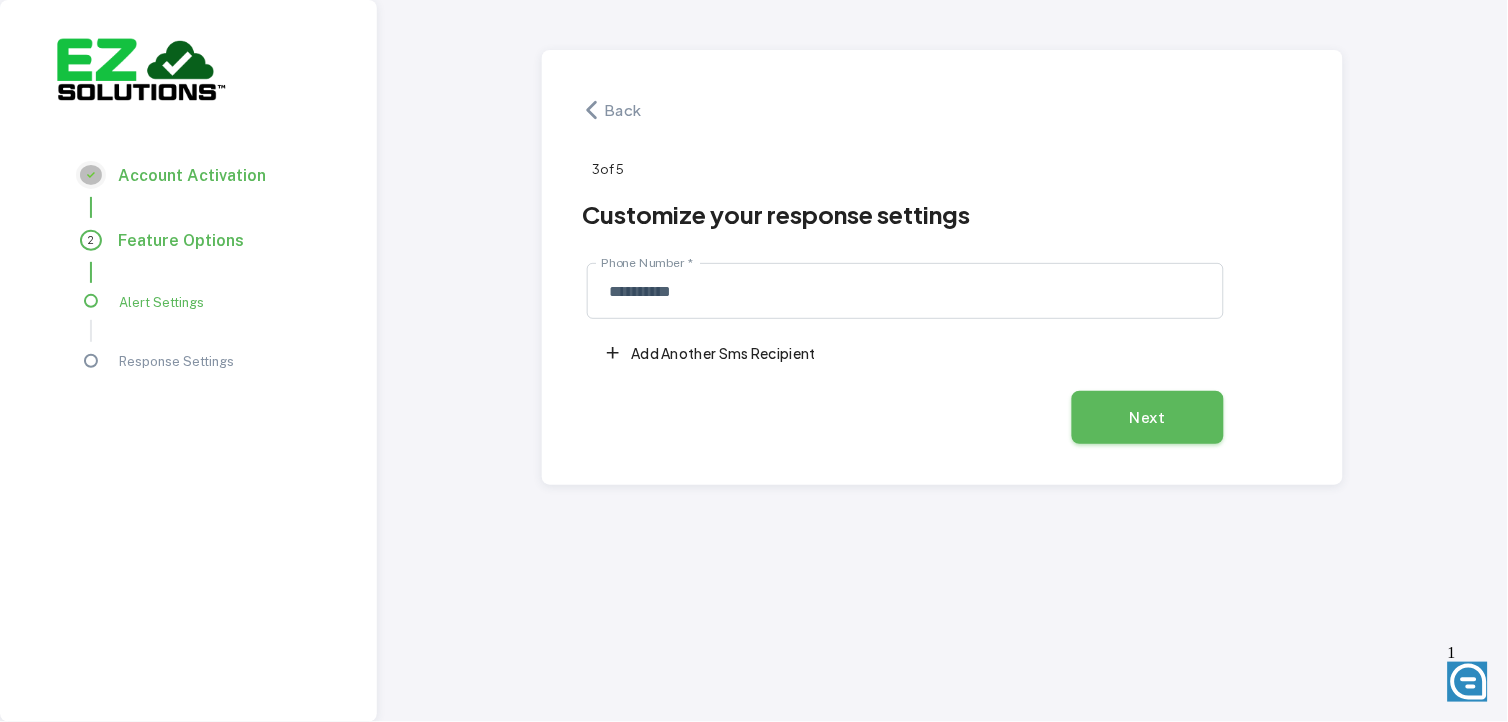 click on "Next" at bounding box center (1148, 417) 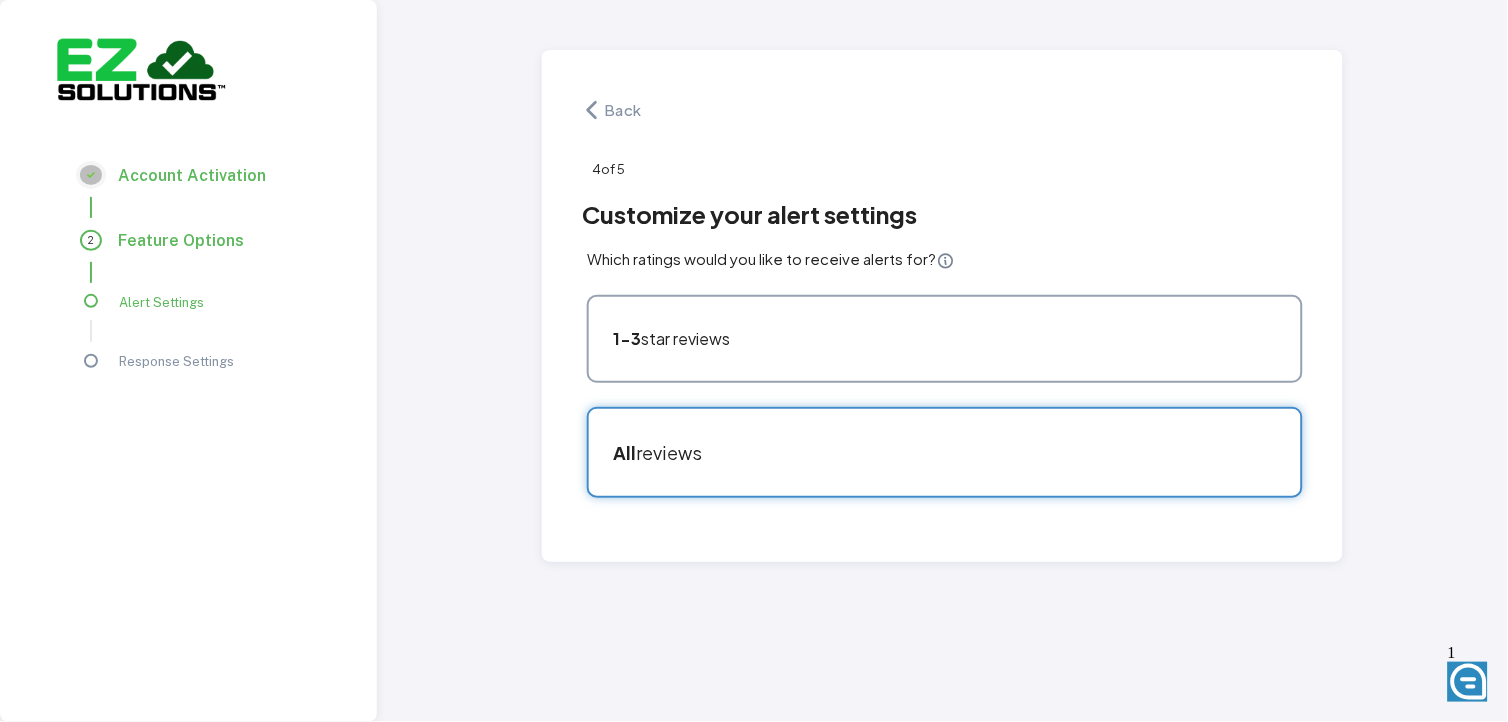 click on "All  reviews" at bounding box center (934, 442) 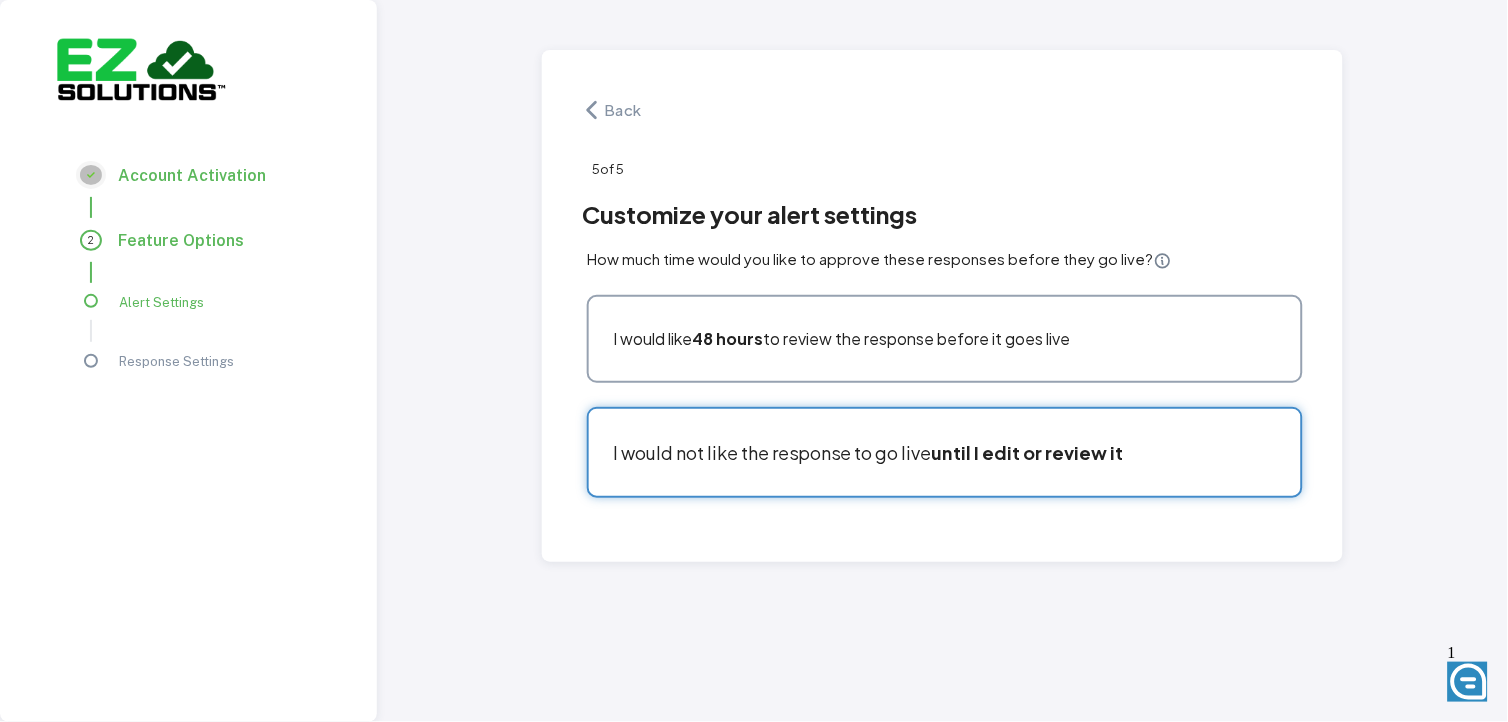 click on "I would not like the response to go live  until I edit or review it" at bounding box center (934, 442) 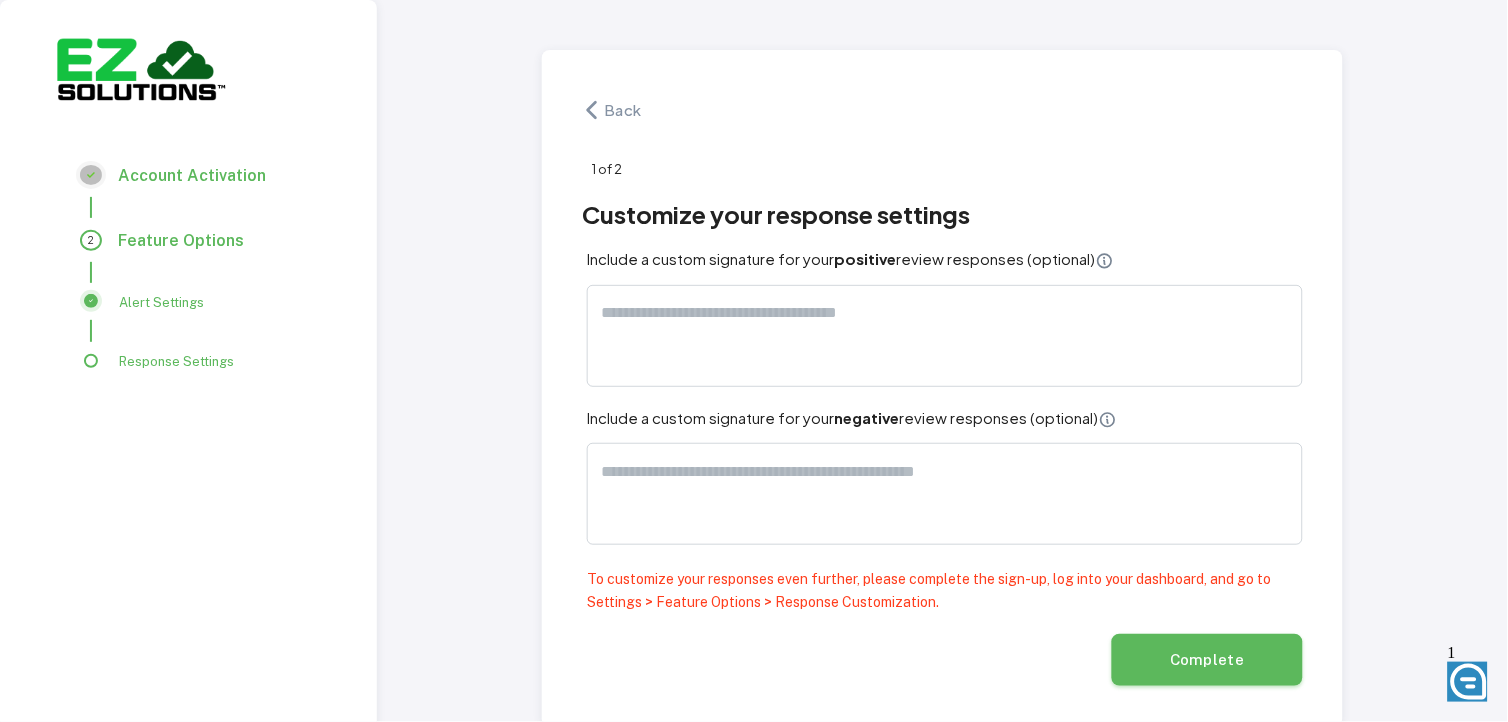 click on "Complete" at bounding box center (1207, 660) 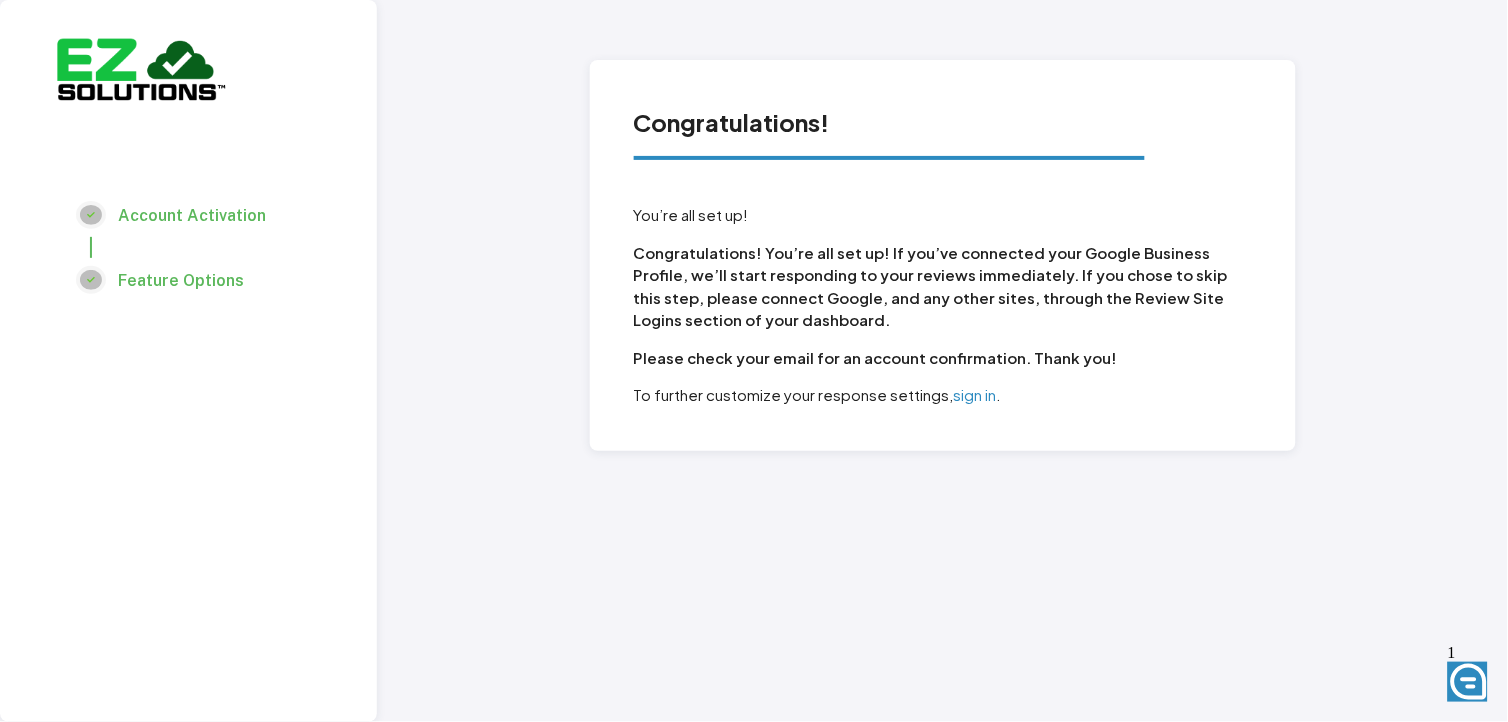 click on "sign in" at bounding box center [975, 394] 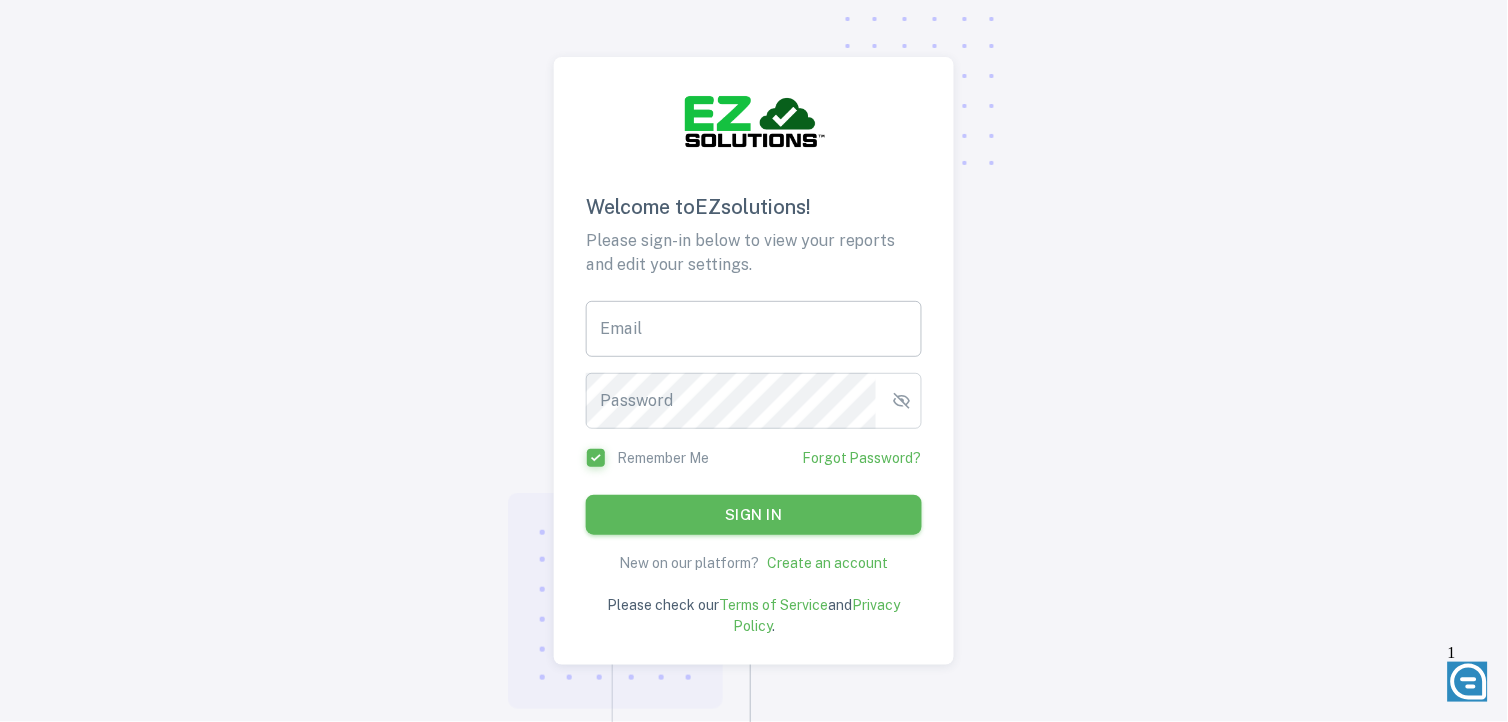 click on "Email" at bounding box center (754, 329) 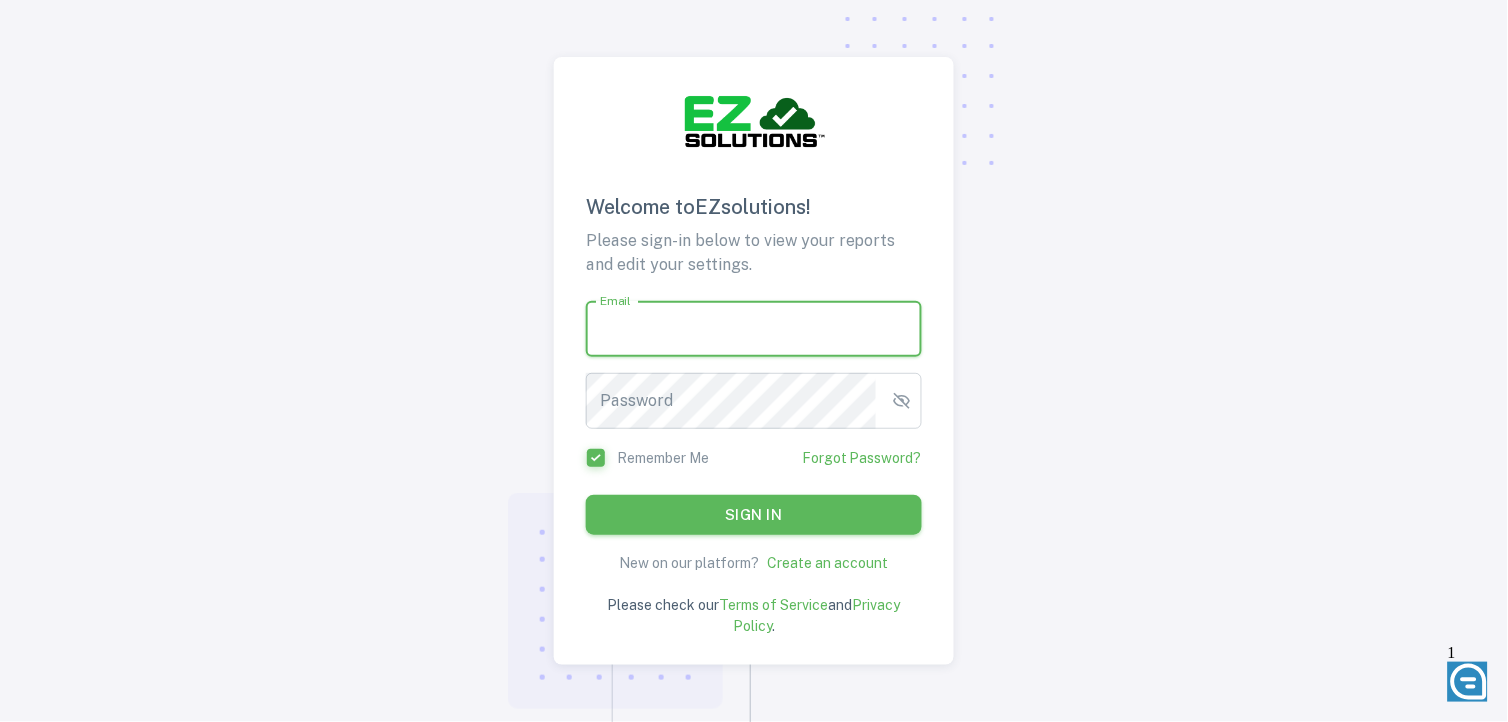 type on "**********" 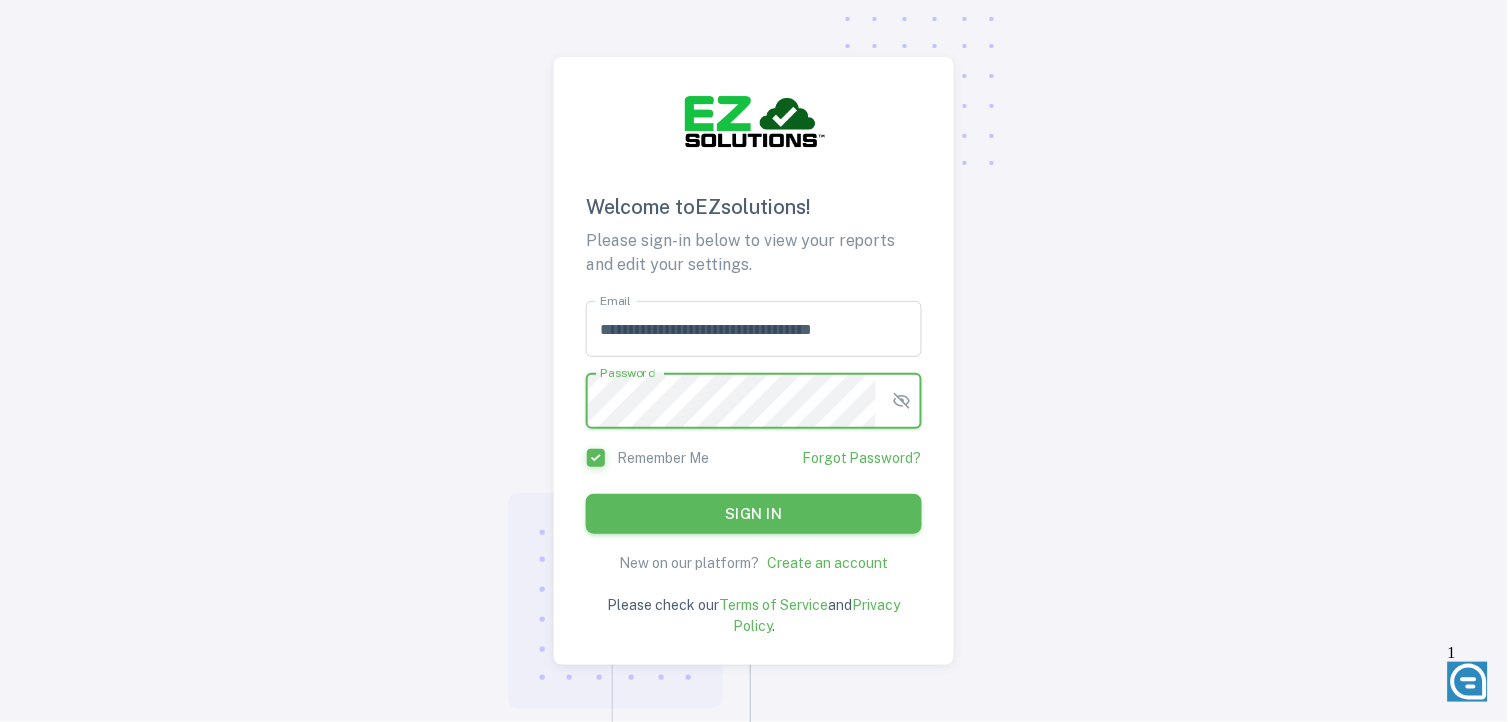 click on "Sign in" at bounding box center (754, 514) 